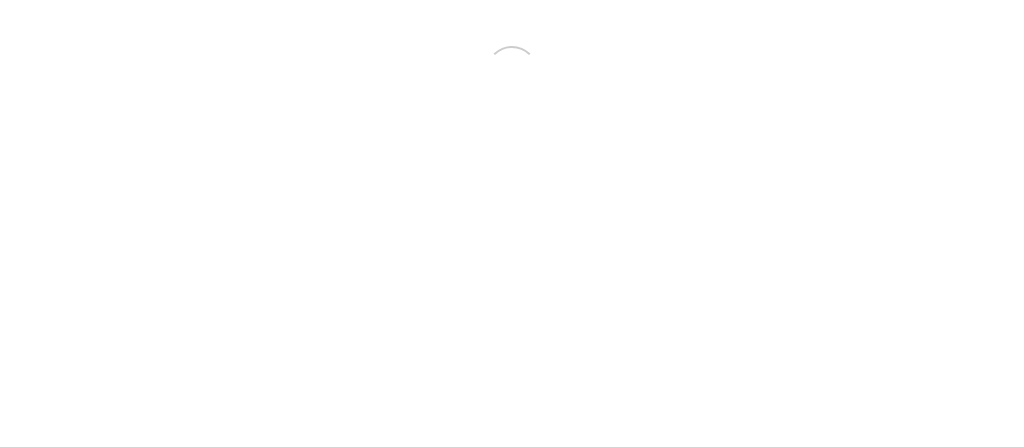 scroll, scrollTop: 0, scrollLeft: 0, axis: both 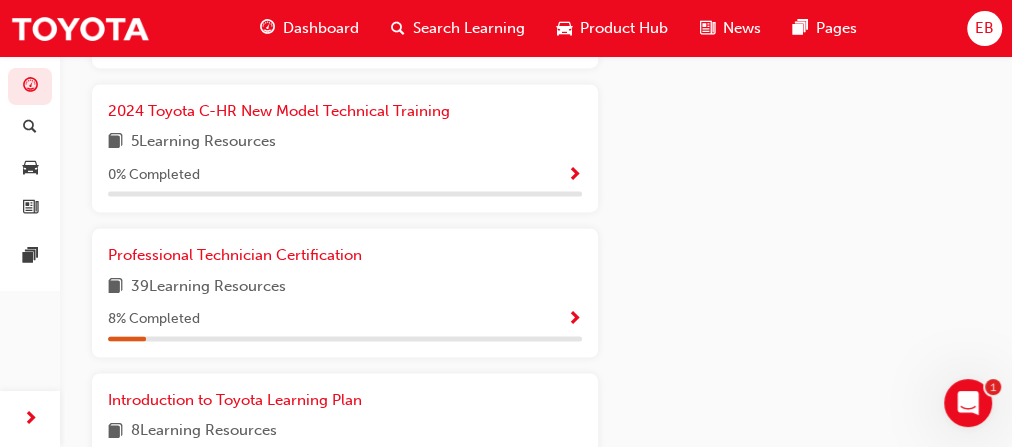click on "8 % Completed" at bounding box center [345, 319] 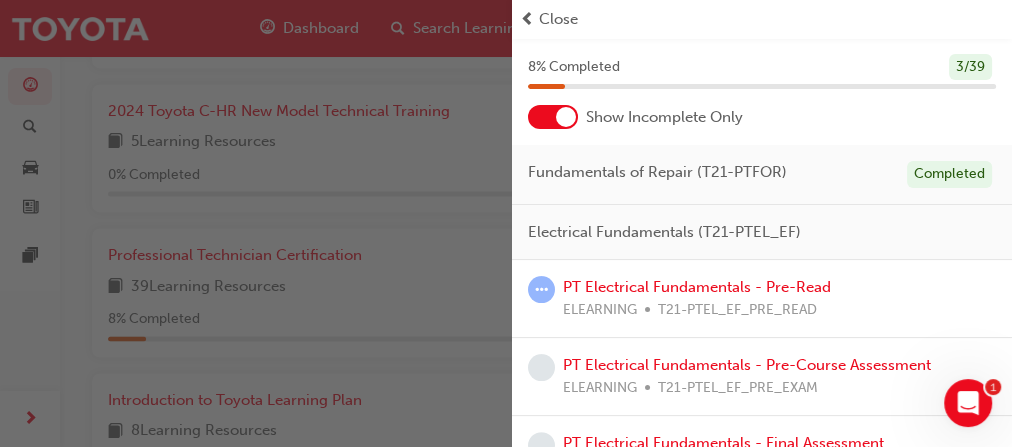 scroll, scrollTop: 80, scrollLeft: 0, axis: vertical 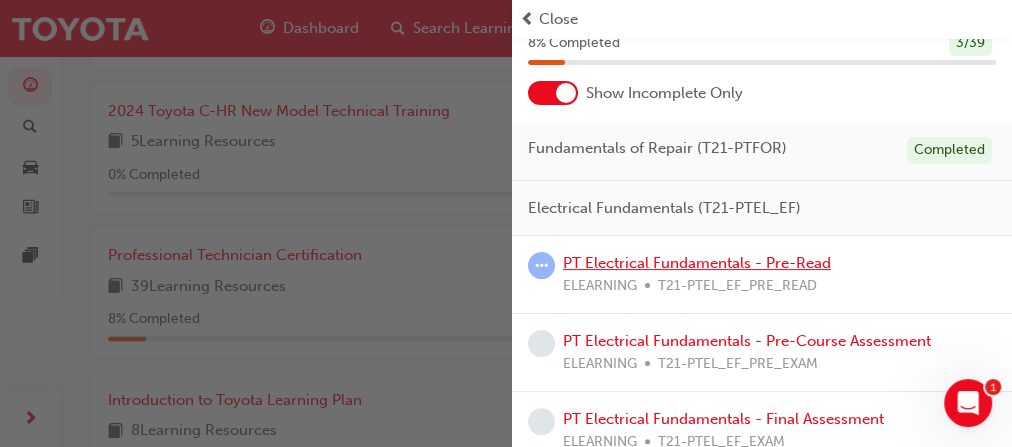 click on "PT Electrical Fundamentals - Pre-Read" at bounding box center [697, 263] 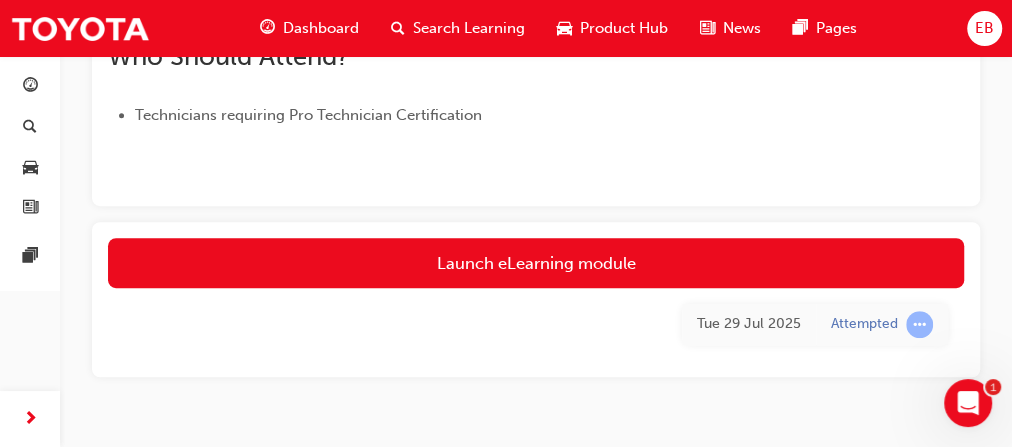 scroll, scrollTop: 480, scrollLeft: 0, axis: vertical 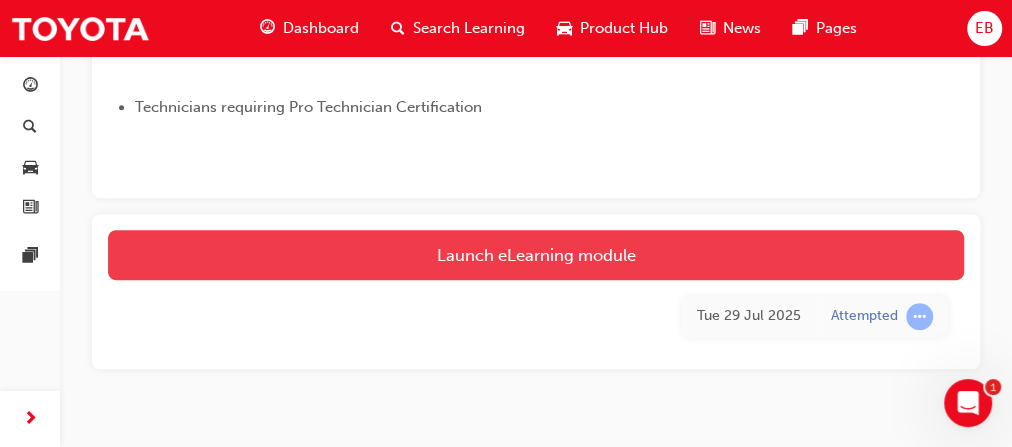 click on "Launch eLearning module" at bounding box center [536, 255] 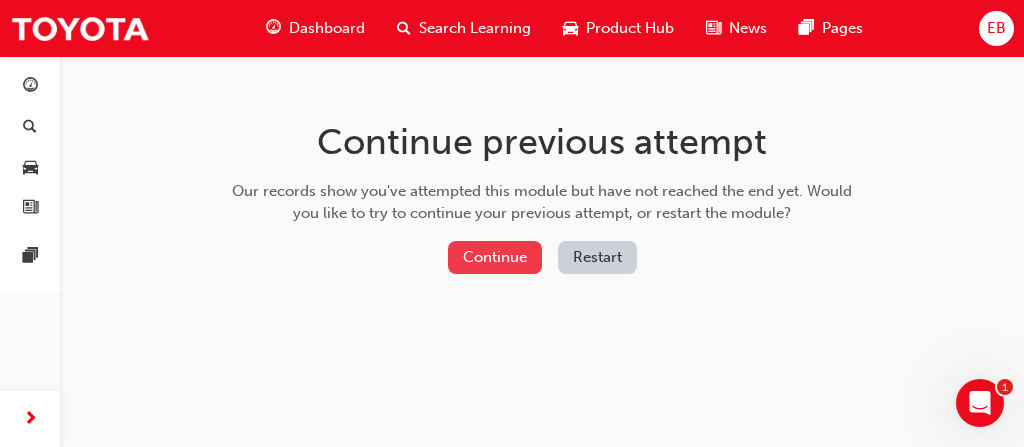 click on "Continue" at bounding box center (495, 257) 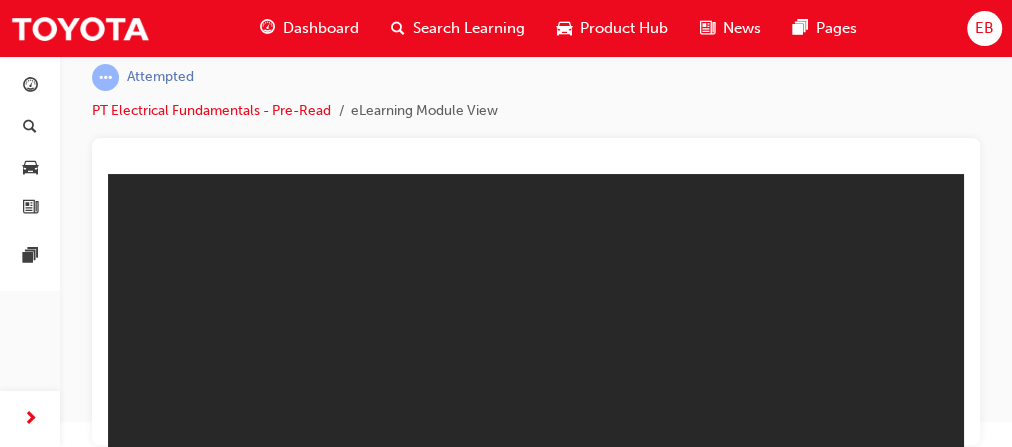 scroll, scrollTop: 0, scrollLeft: 0, axis: both 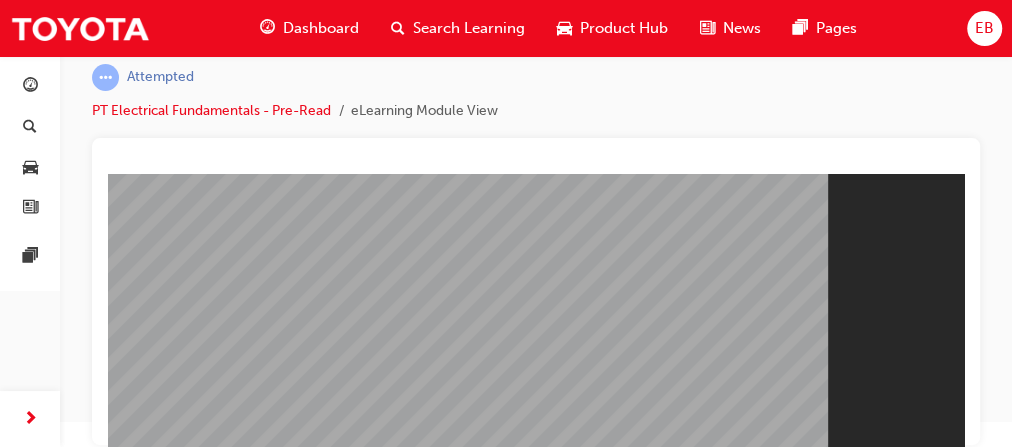 click on "Resume" at bounding box center [146, 766] 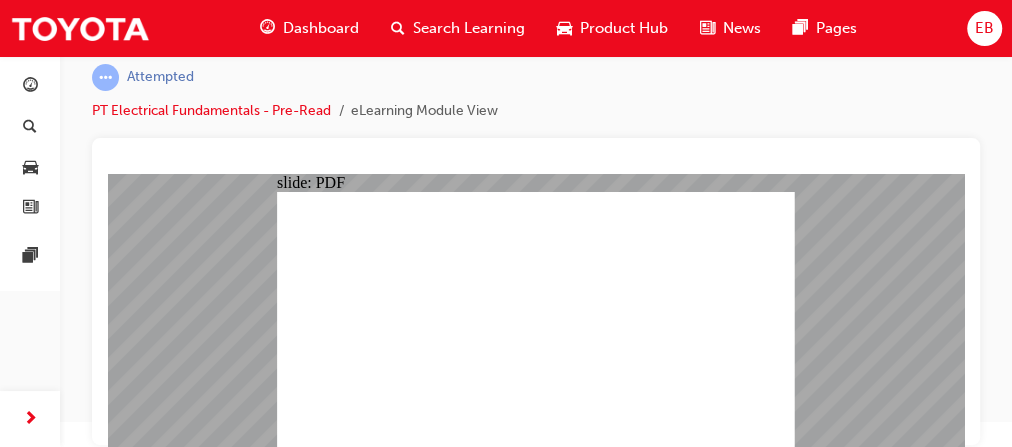 click 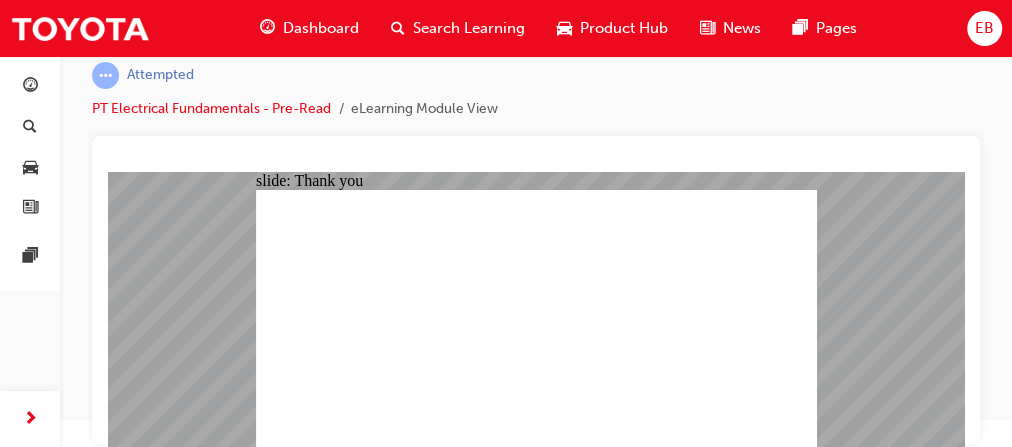 scroll, scrollTop: 55, scrollLeft: 0, axis: vertical 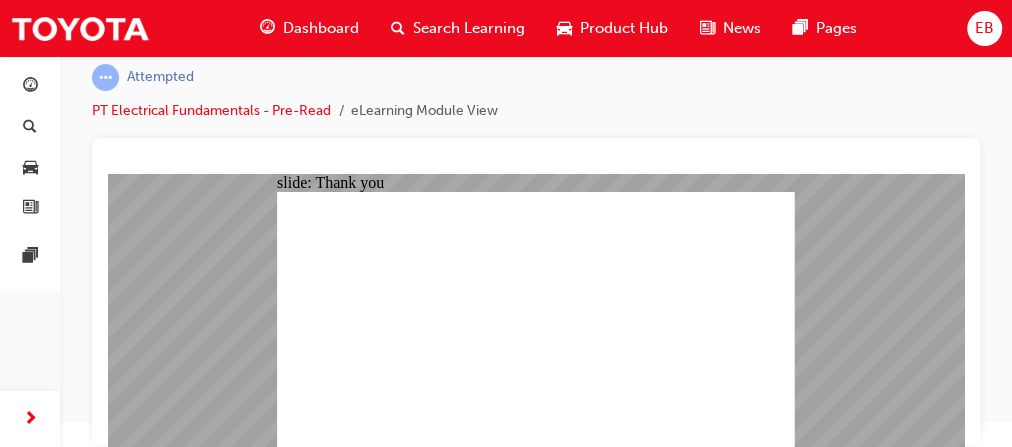 click 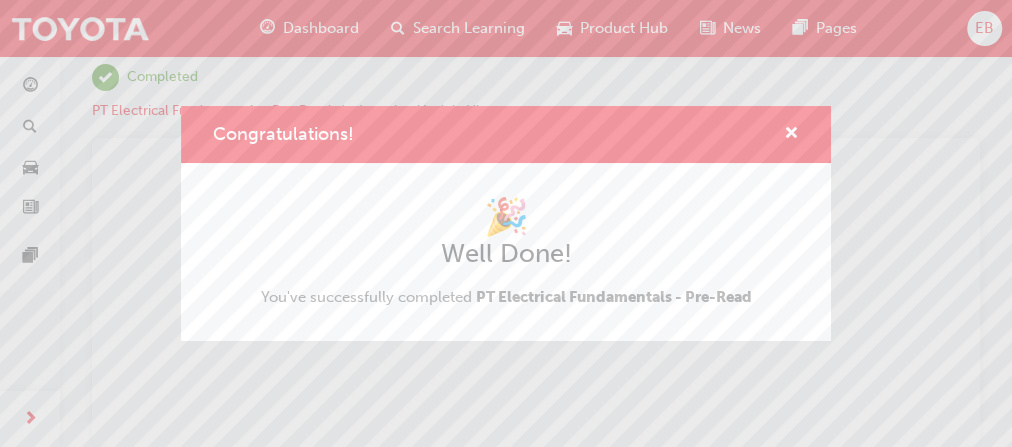 scroll, scrollTop: 0, scrollLeft: 0, axis: both 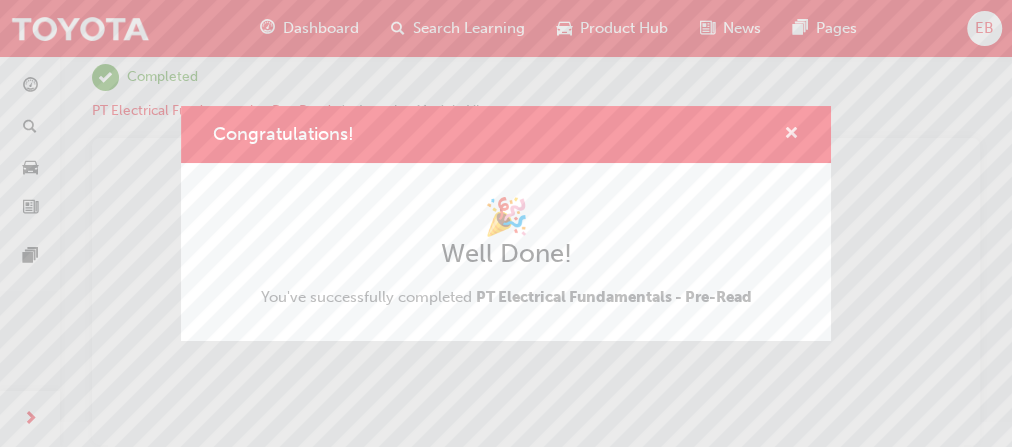 click at bounding box center (791, 135) 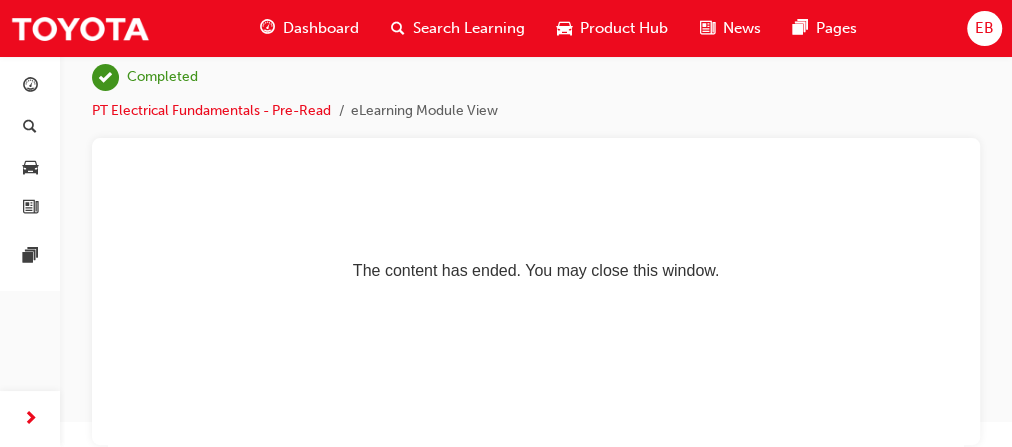 click on "Dashboard" at bounding box center [321, 28] 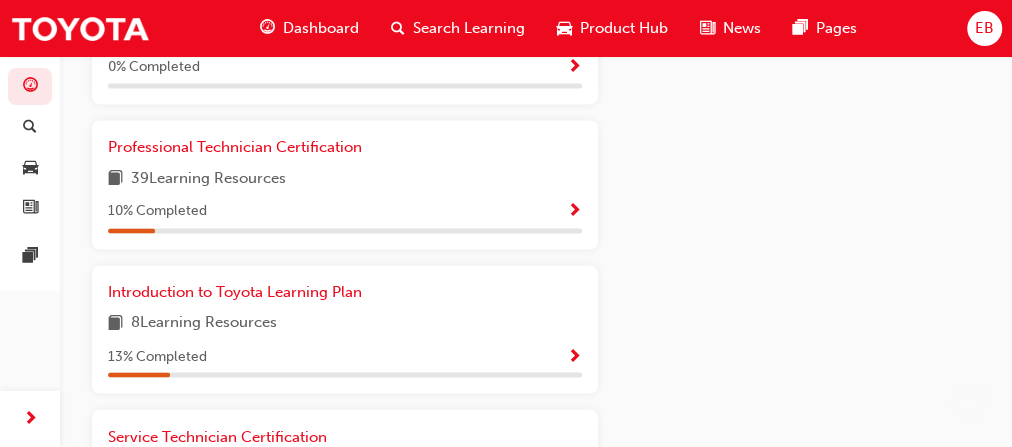 scroll, scrollTop: 1532, scrollLeft: 0, axis: vertical 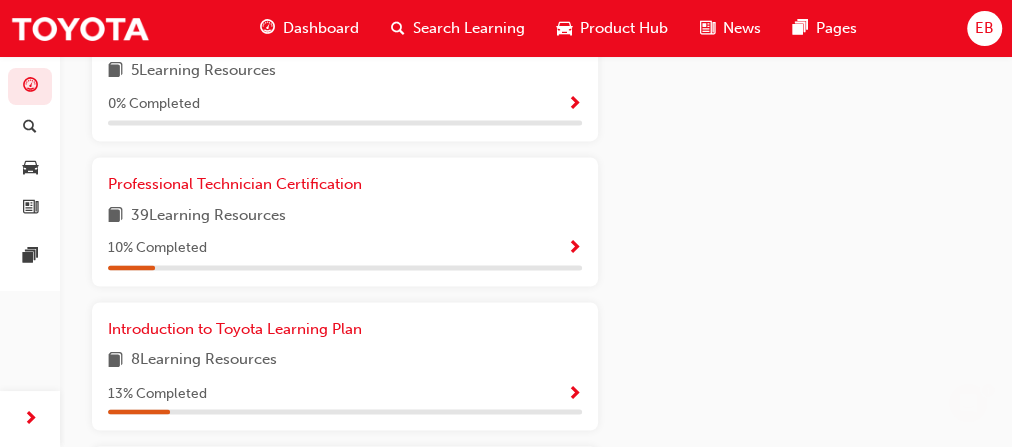 click at bounding box center (574, 249) 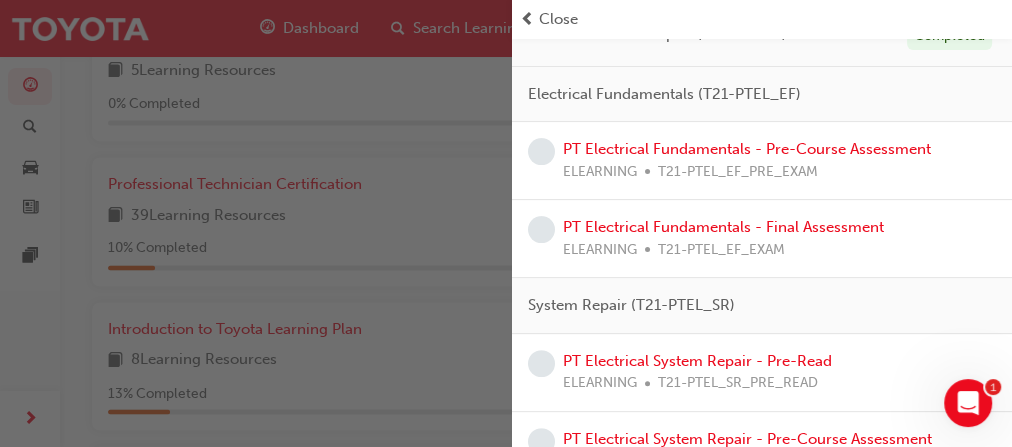 scroll, scrollTop: 160, scrollLeft: 0, axis: vertical 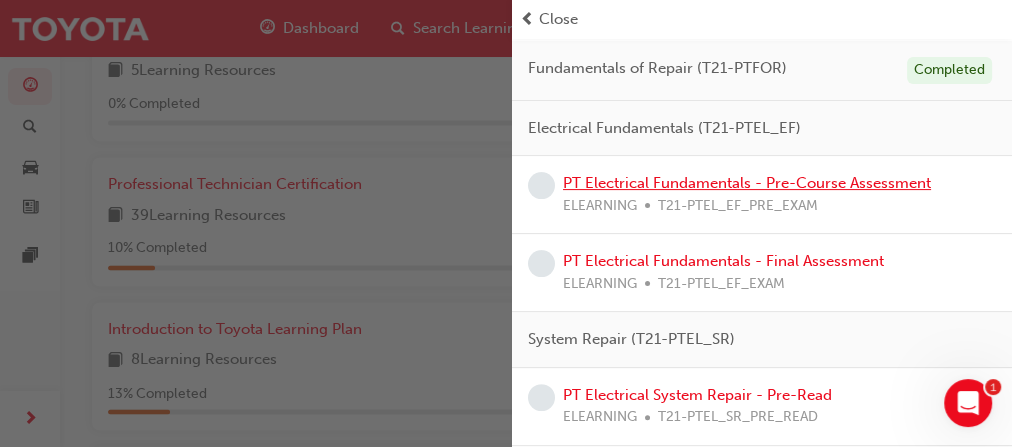 click on "PT Electrical Fundamentals - Pre-Course Assessment" at bounding box center (747, 183) 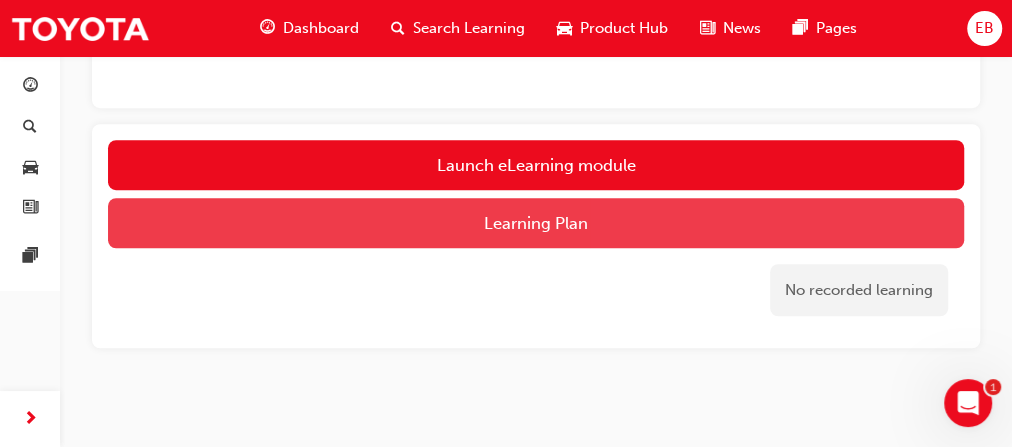 scroll, scrollTop: 624, scrollLeft: 0, axis: vertical 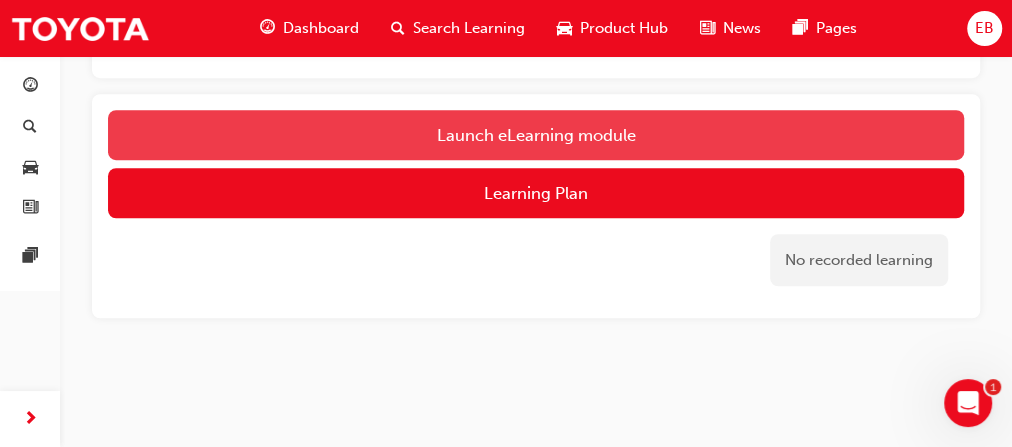 click on "Launch eLearning module" at bounding box center [536, 135] 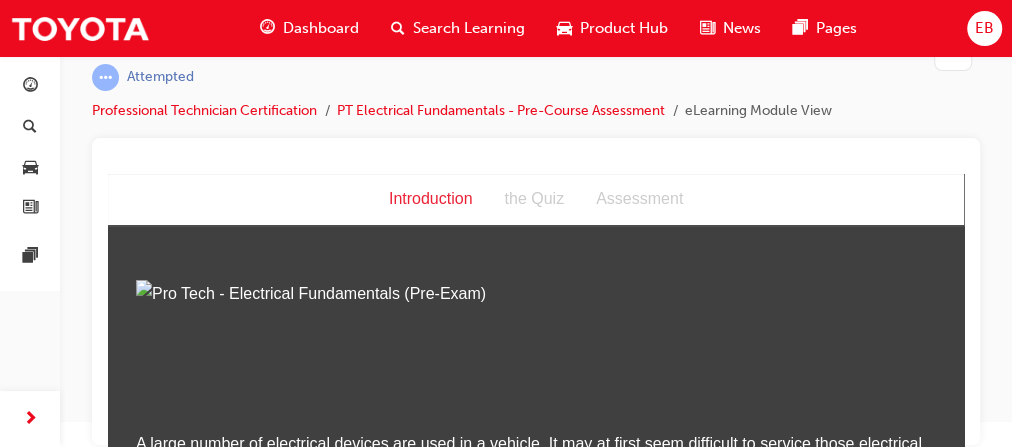 scroll, scrollTop: 449, scrollLeft: 0, axis: vertical 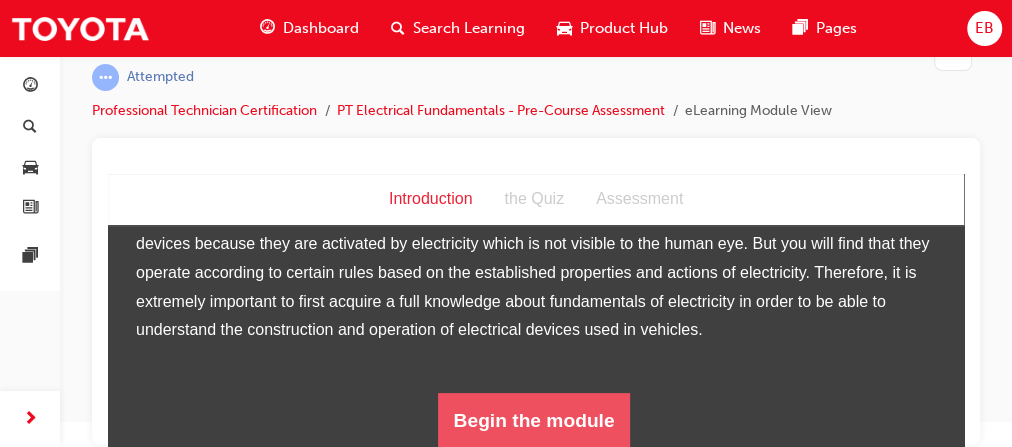 click on "Begin the module" at bounding box center [534, 421] 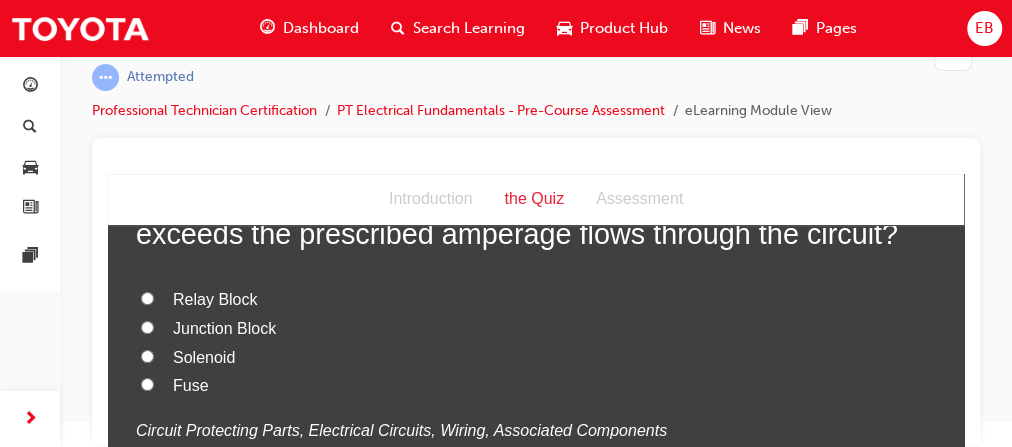 scroll, scrollTop: 240, scrollLeft: 0, axis: vertical 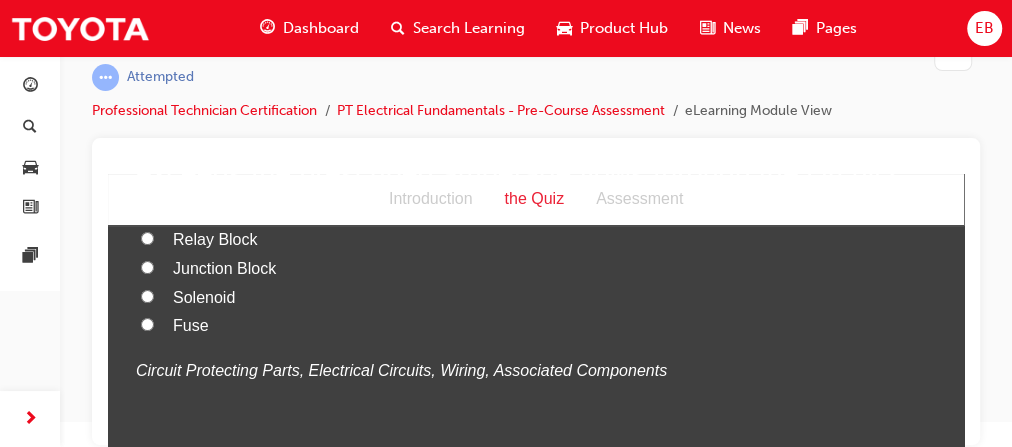 click on "Fuse" at bounding box center [147, 324] 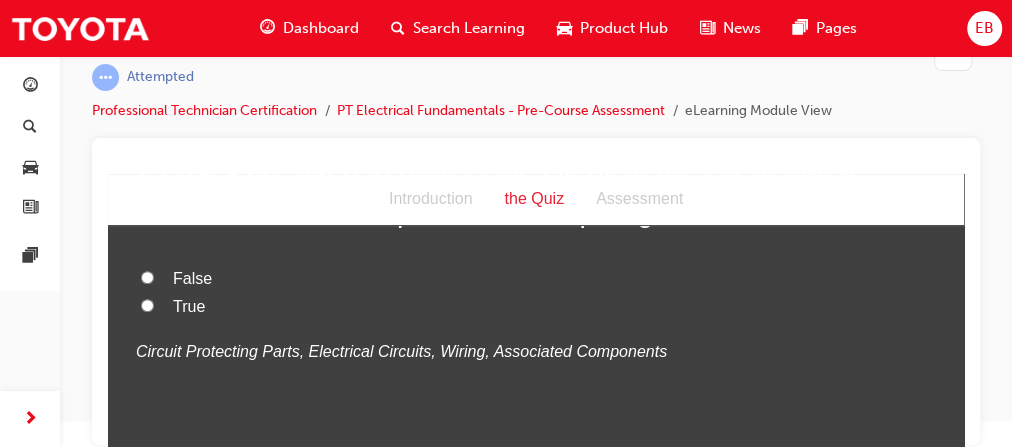 scroll, scrollTop: 560, scrollLeft: 0, axis: vertical 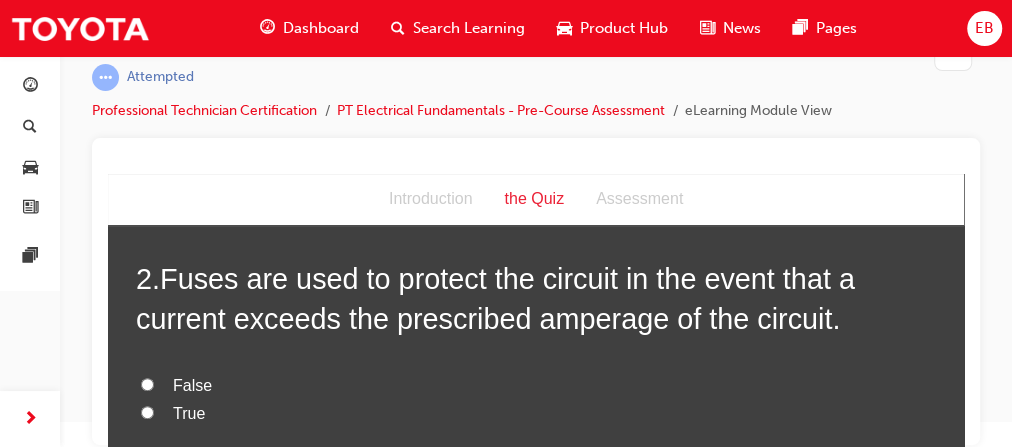 click on "True" at bounding box center (536, 414) 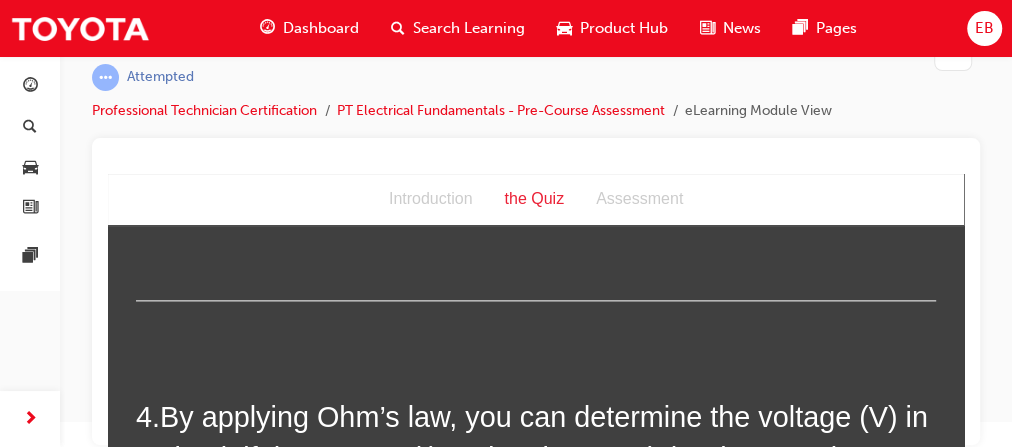 scroll, scrollTop: 1360, scrollLeft: 0, axis: vertical 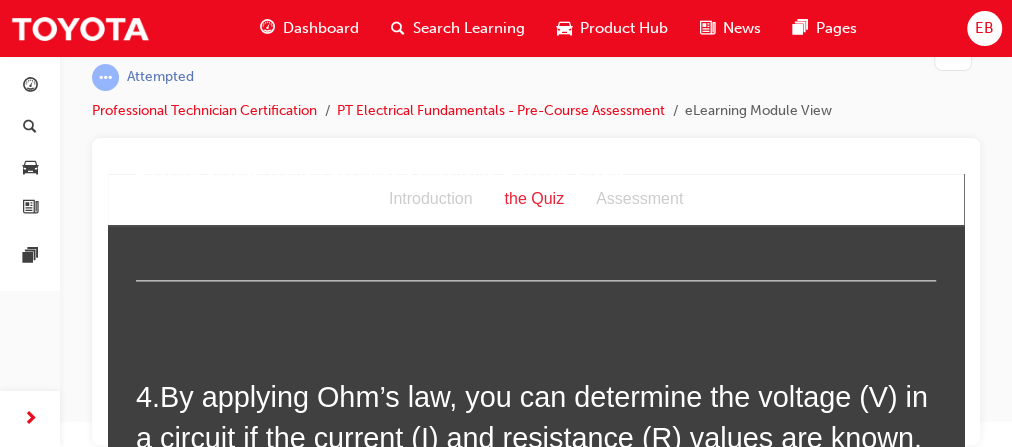 click on "Switch" at bounding box center [536, 96] 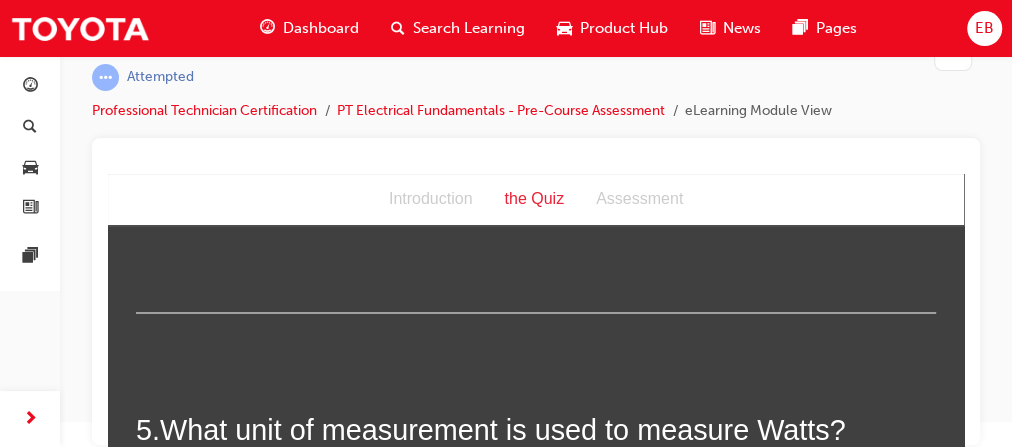 scroll, scrollTop: 1760, scrollLeft: 0, axis: vertical 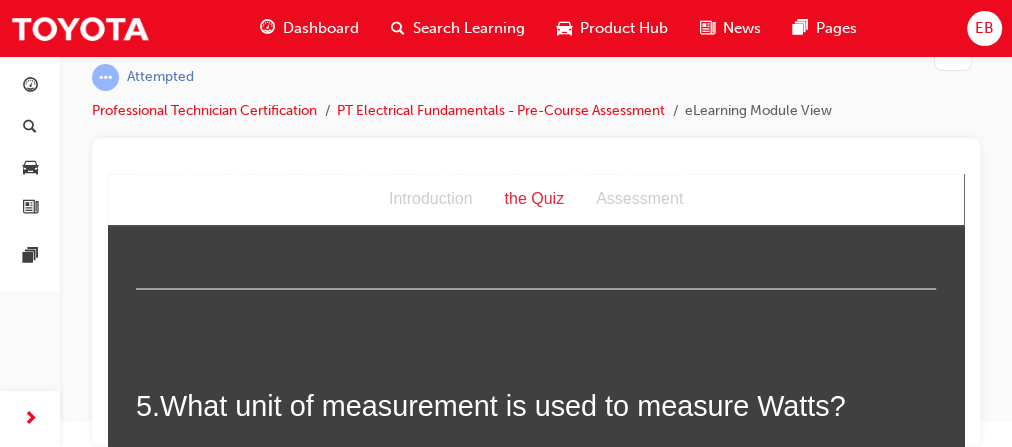 click on "True" at bounding box center [189, 132] 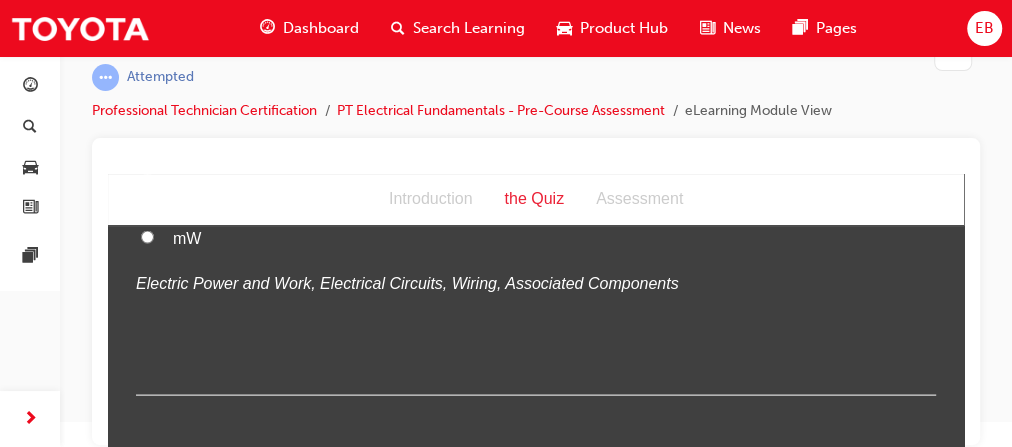 scroll, scrollTop: 2160, scrollLeft: 0, axis: vertical 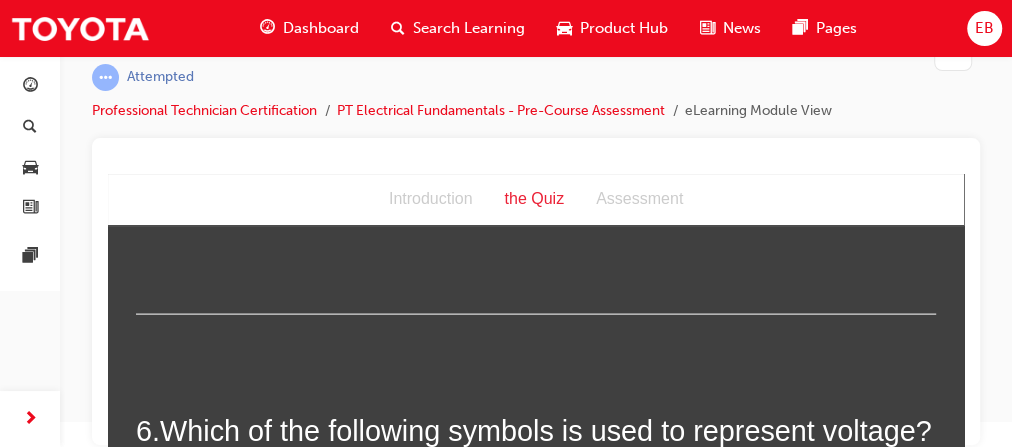 click on "All of these answers" at bounding box center (147, 99) 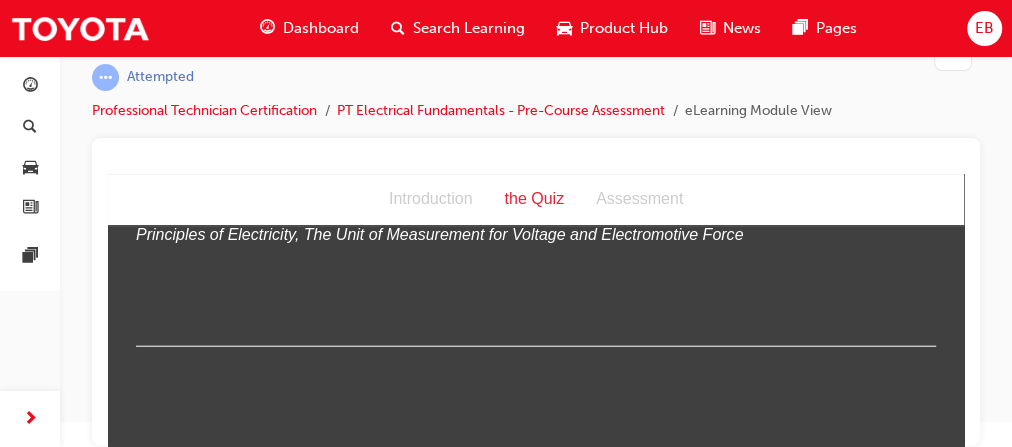 scroll, scrollTop: 2560, scrollLeft: 0, axis: vertical 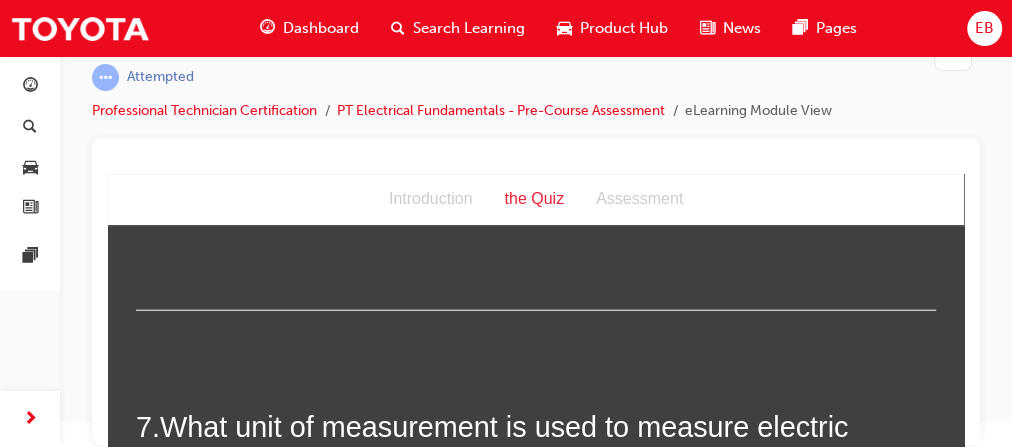 click on "V" at bounding box center (147, 95) 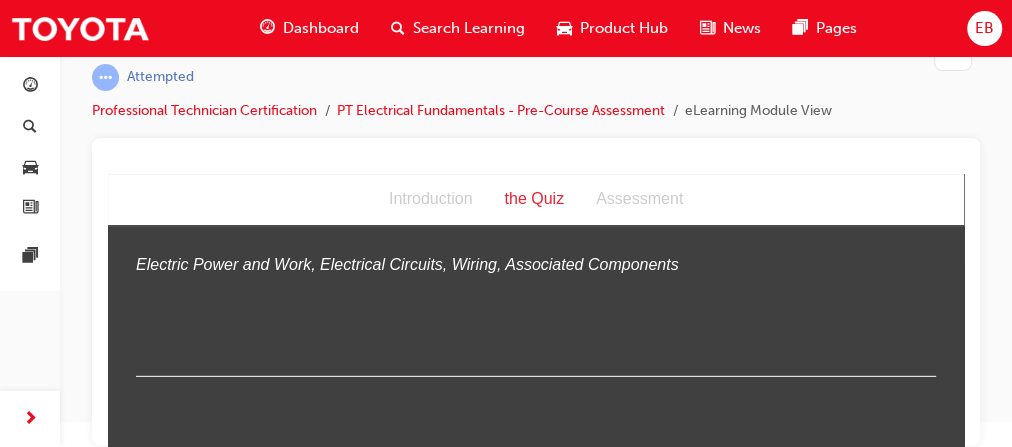 scroll, scrollTop: 3040, scrollLeft: 0, axis: vertical 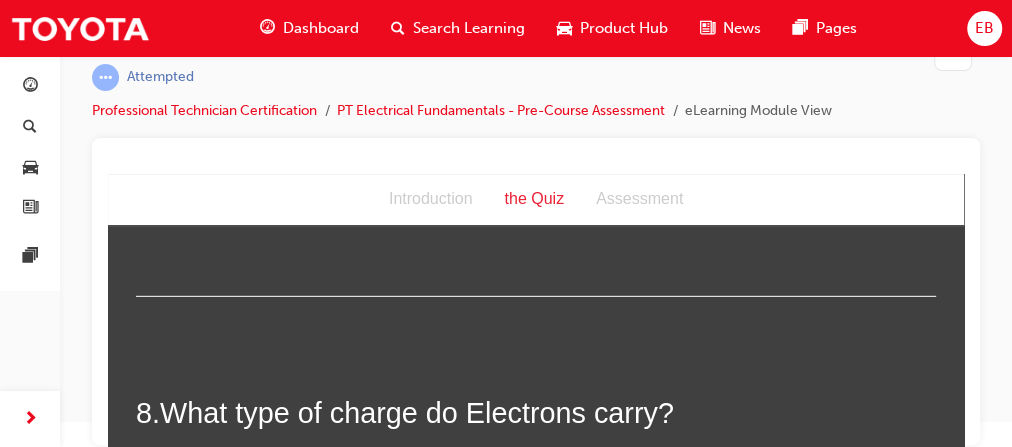 click on "Watts" at bounding box center [193, 139] 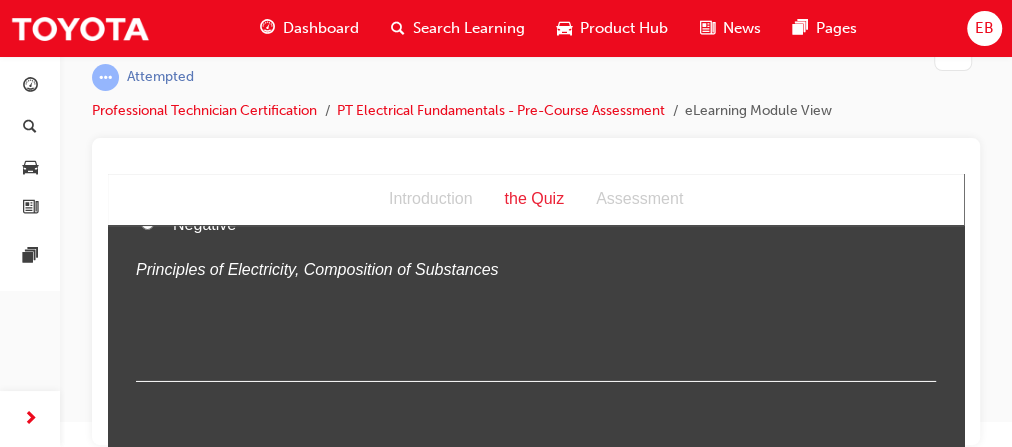 scroll, scrollTop: 3360, scrollLeft: 0, axis: vertical 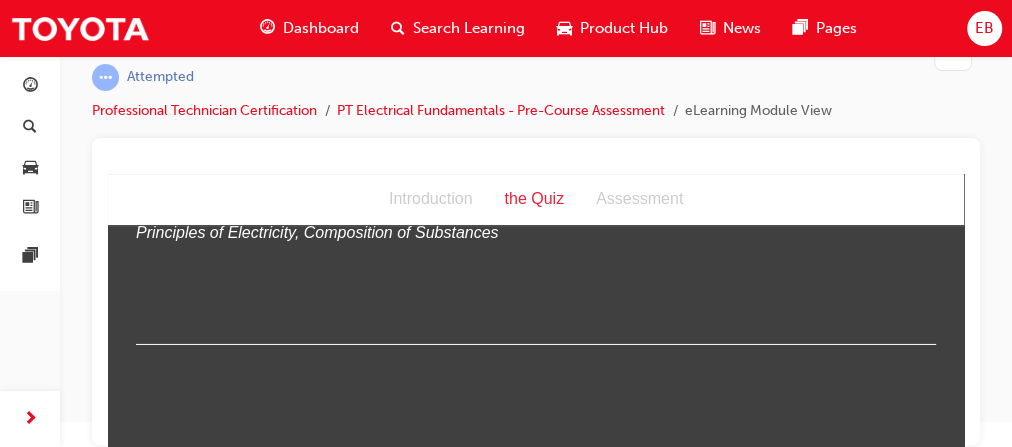 click on "Negative" at bounding box center (147, 186) 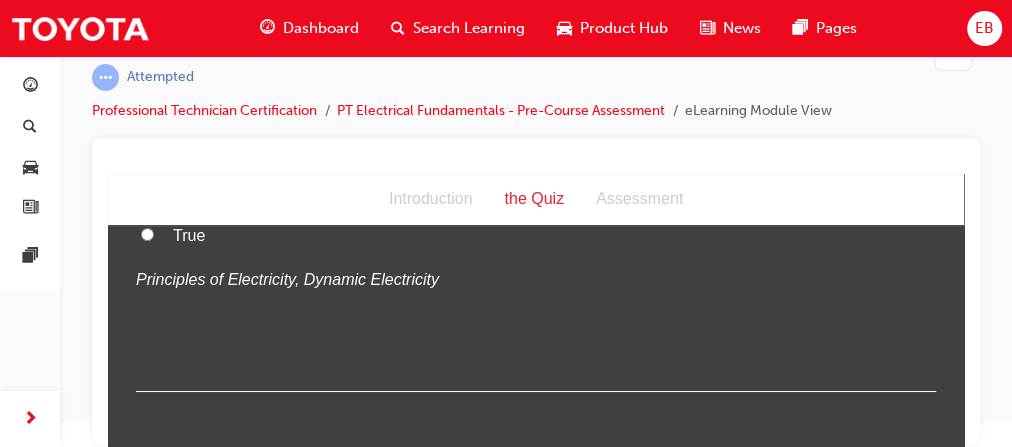 scroll, scrollTop: 3760, scrollLeft: 0, axis: vertical 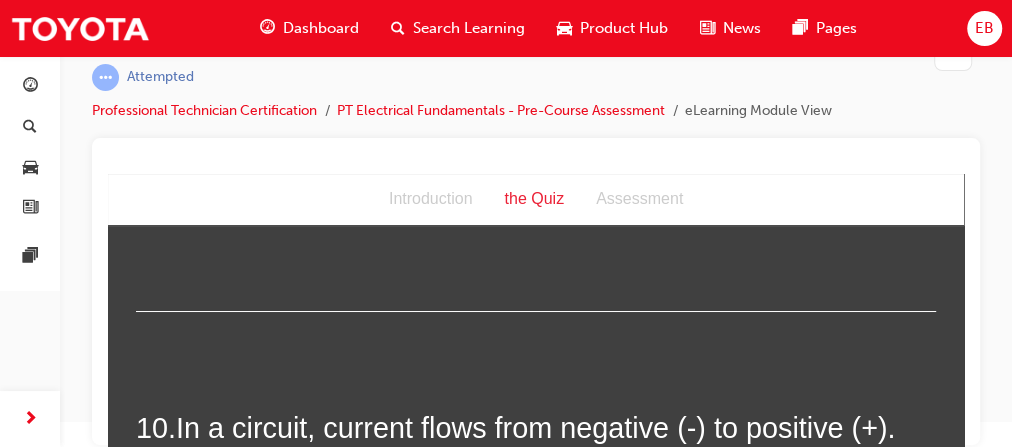 drag, startPoint x: 140, startPoint y: 354, endPoint x: 144, endPoint y: 364, distance: 10.770329 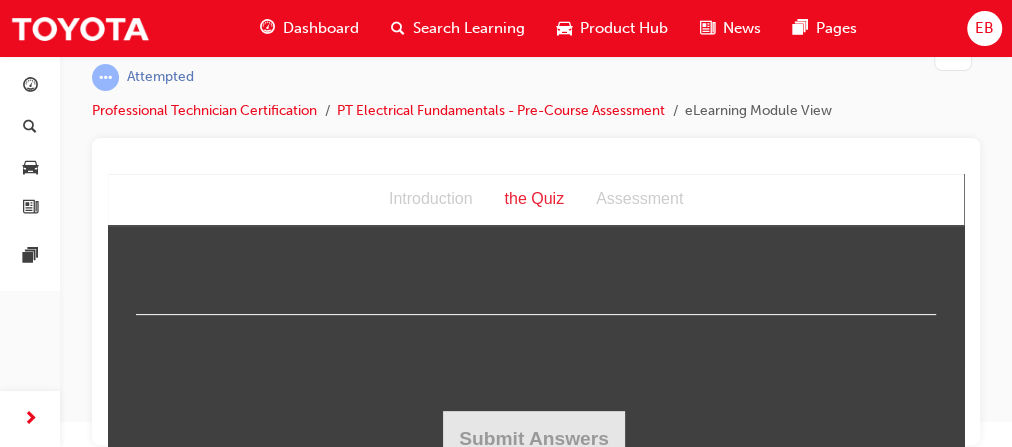 scroll, scrollTop: 4160, scrollLeft: 0, axis: vertical 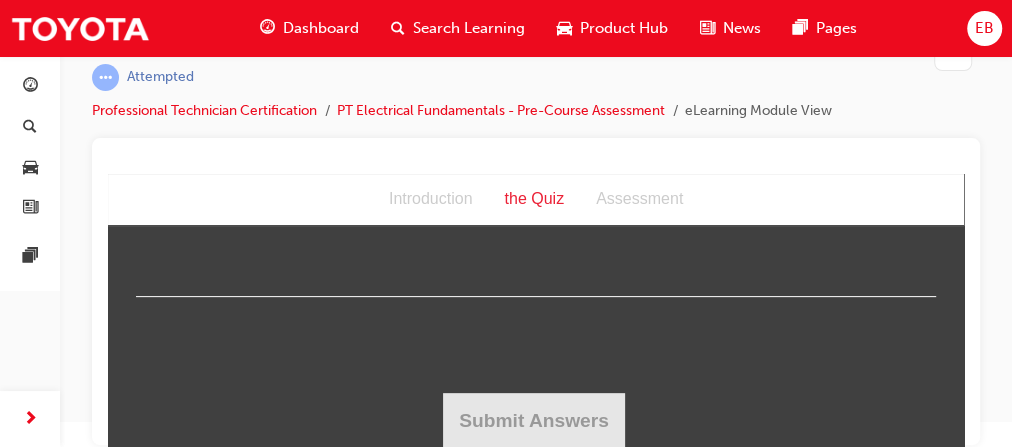 click on "False" at bounding box center (147, 138) 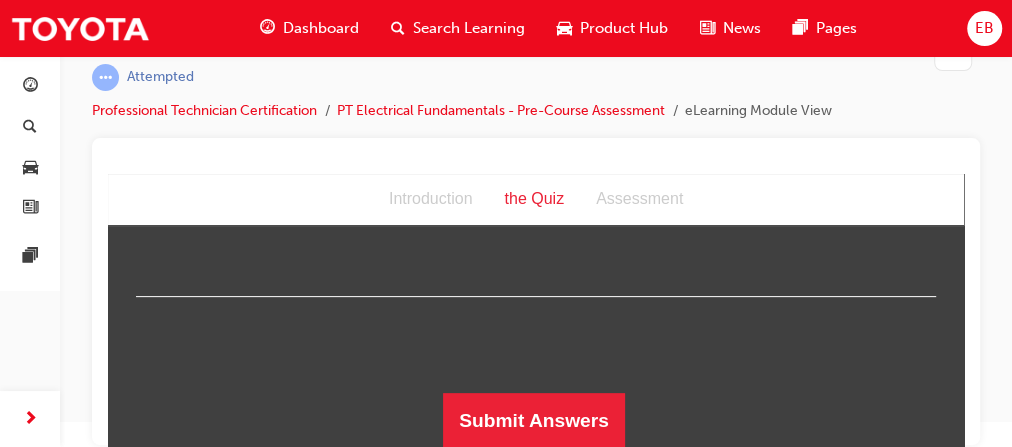 scroll, scrollTop: 4368, scrollLeft: 0, axis: vertical 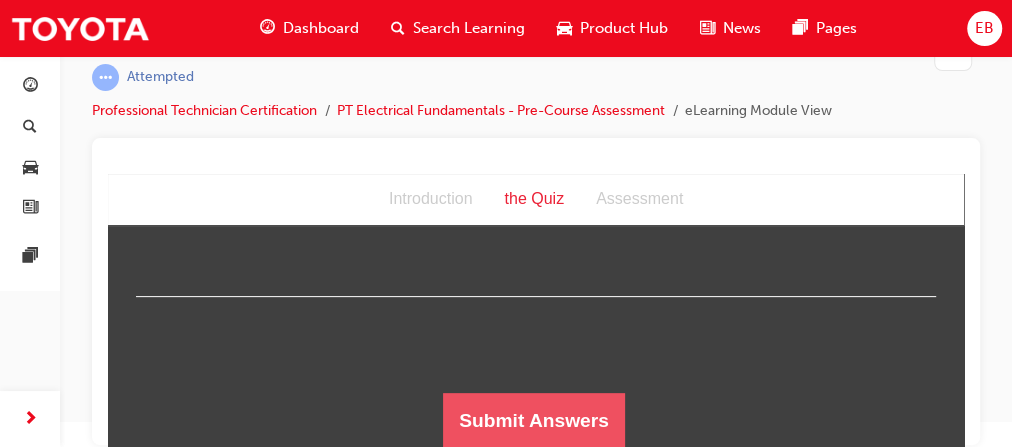 click on "Submit Answers" at bounding box center (534, 421) 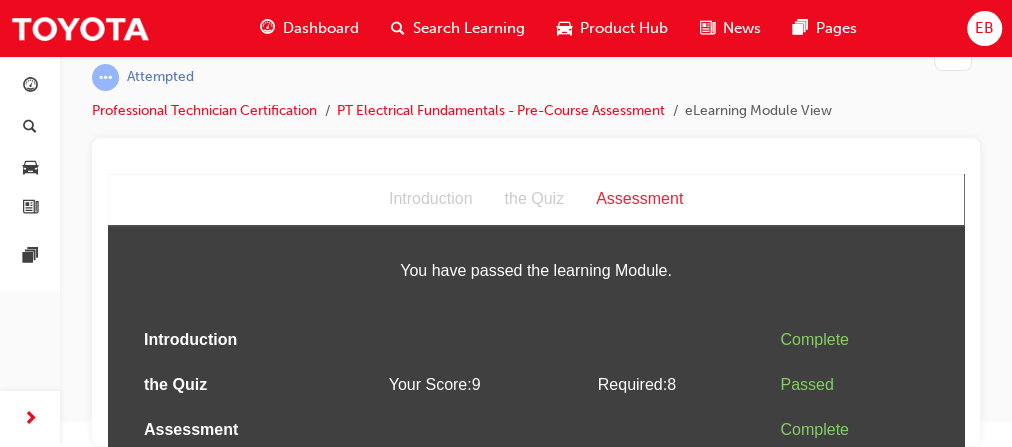 scroll, scrollTop: 130, scrollLeft: 0, axis: vertical 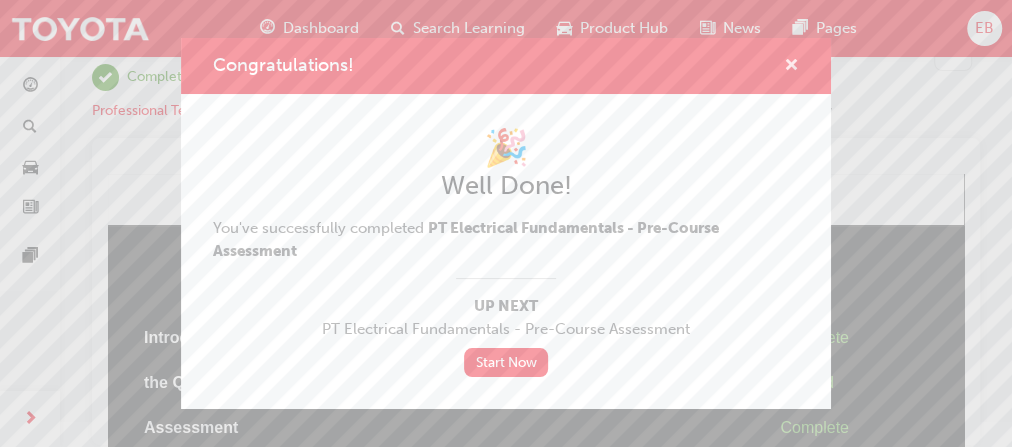 click at bounding box center [791, 67] 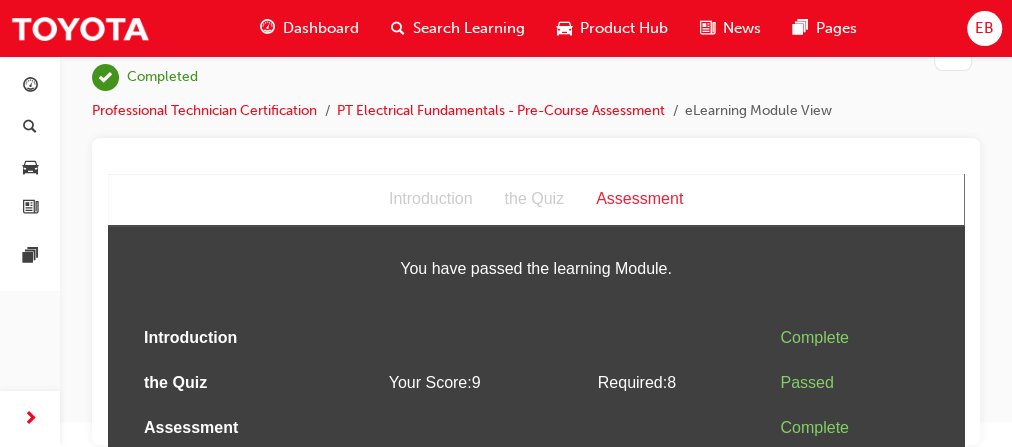 click at bounding box center [536, 164] 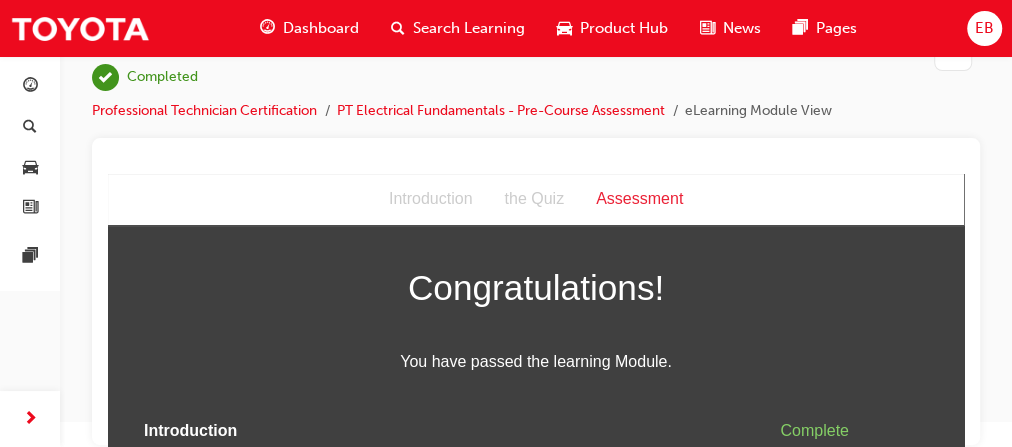 scroll, scrollTop: 34, scrollLeft: 0, axis: vertical 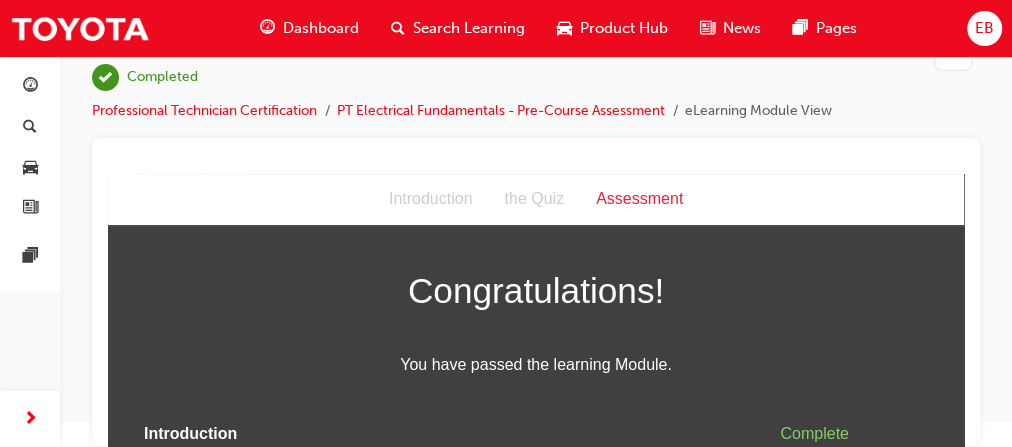 click at bounding box center (267, 28) 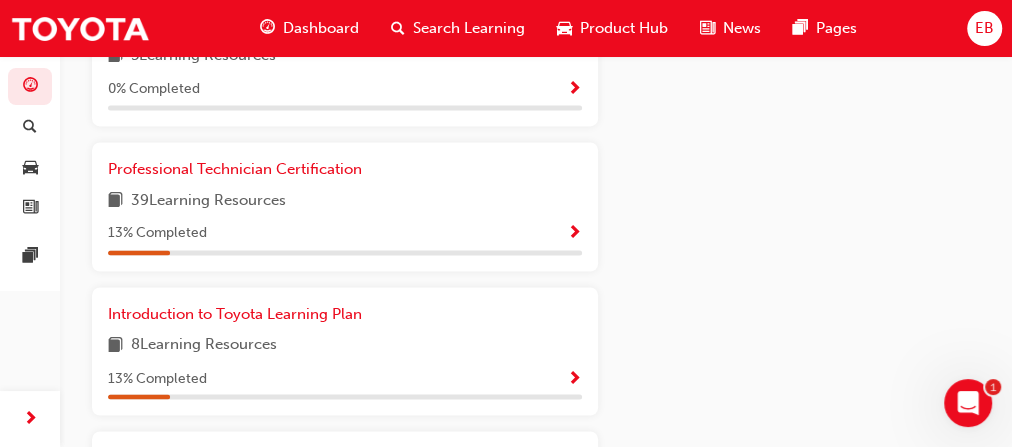 scroll, scrollTop: 1516, scrollLeft: 0, axis: vertical 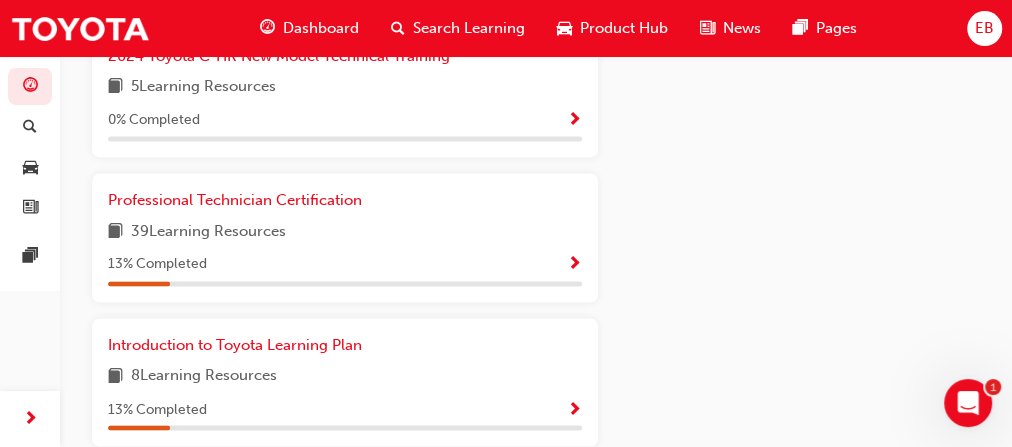 click at bounding box center [574, 265] 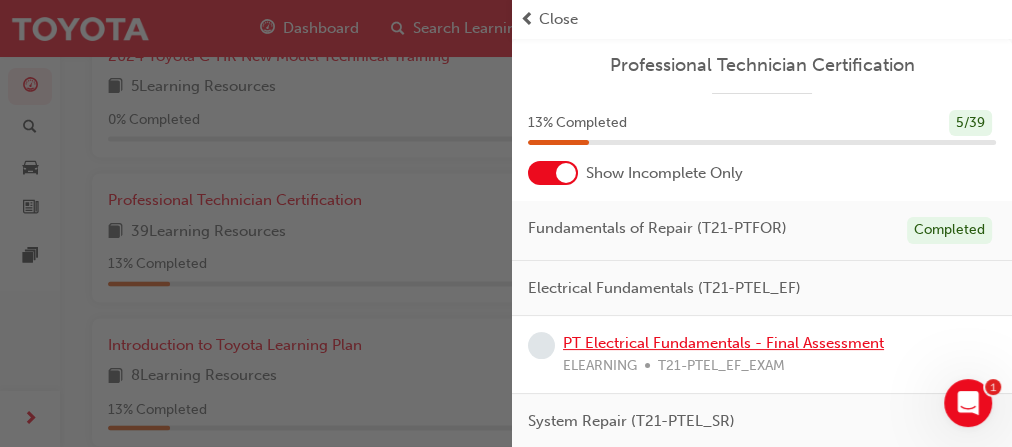 click on "PT Electrical Fundamentals - Final Assessment" at bounding box center (723, 343) 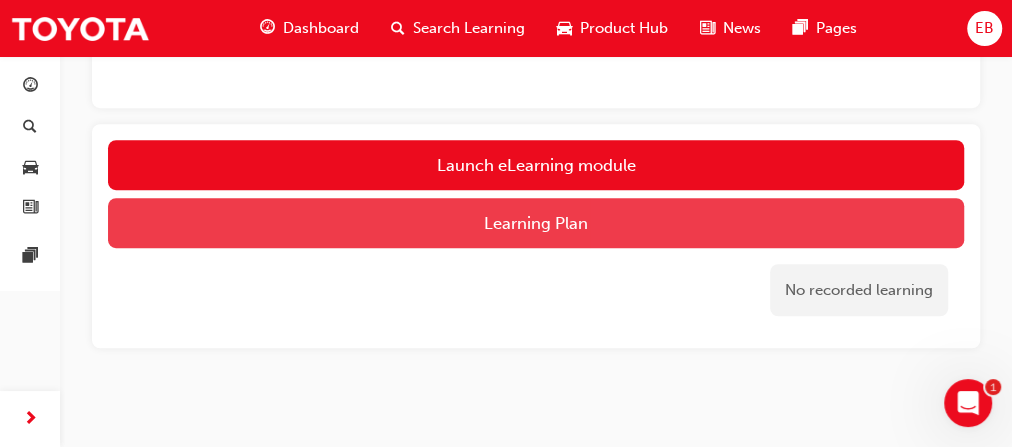 scroll, scrollTop: 600, scrollLeft: 0, axis: vertical 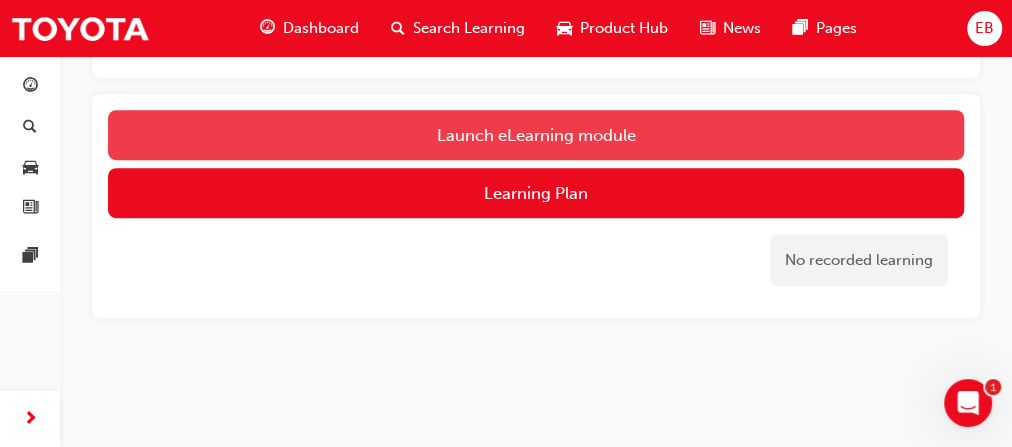 click on "Launch eLearning module" at bounding box center (536, 135) 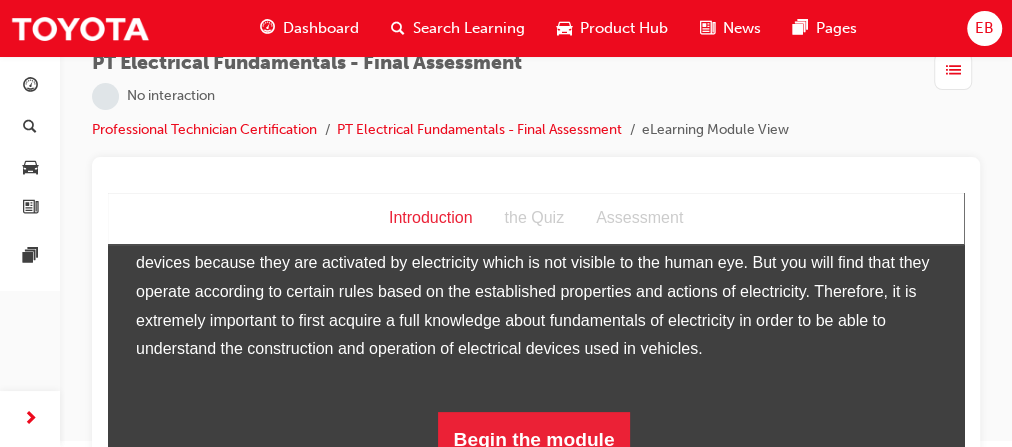 scroll, scrollTop: 55, scrollLeft: 0, axis: vertical 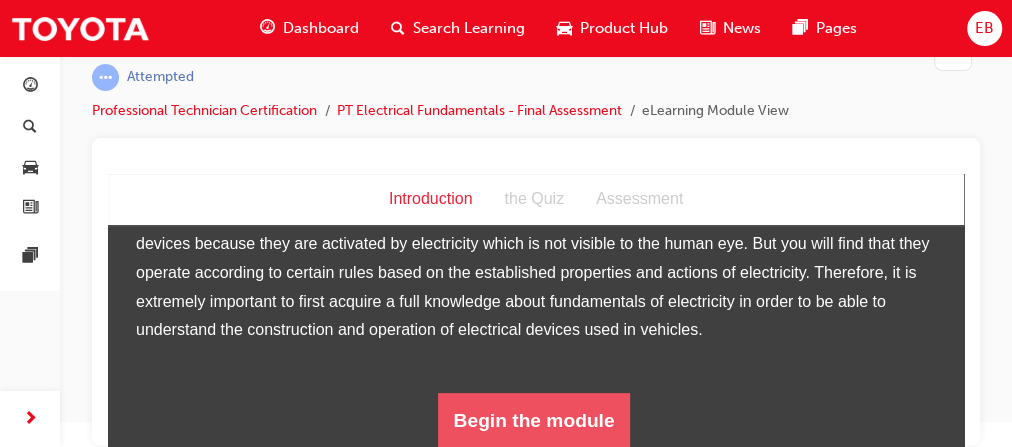 click on "Begin the module" at bounding box center [534, 421] 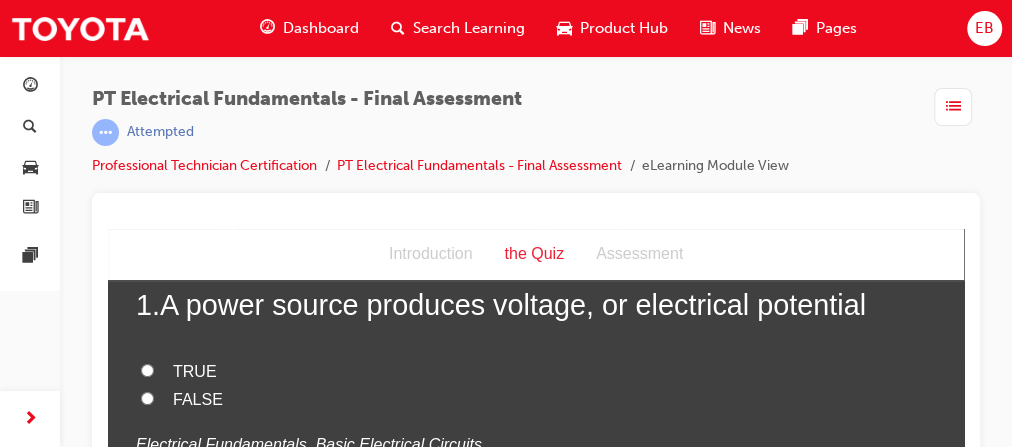 scroll, scrollTop: 160, scrollLeft: 0, axis: vertical 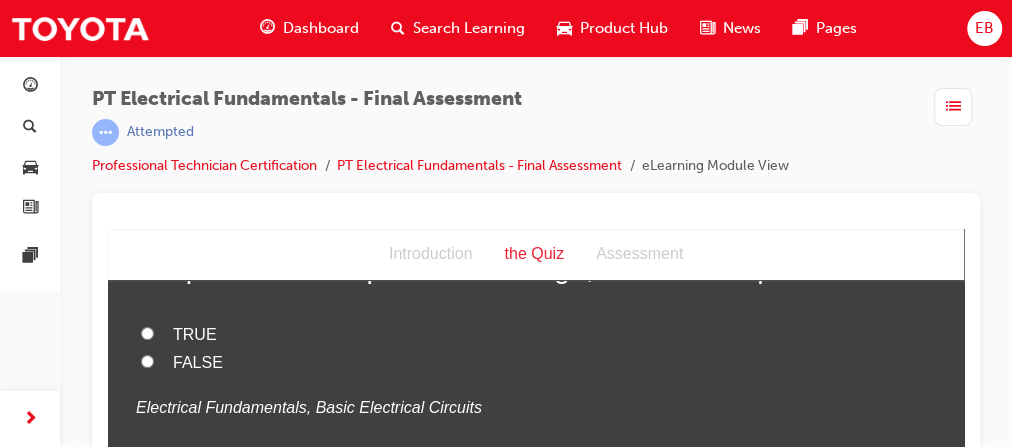 click on "TRUE" at bounding box center [536, 335] 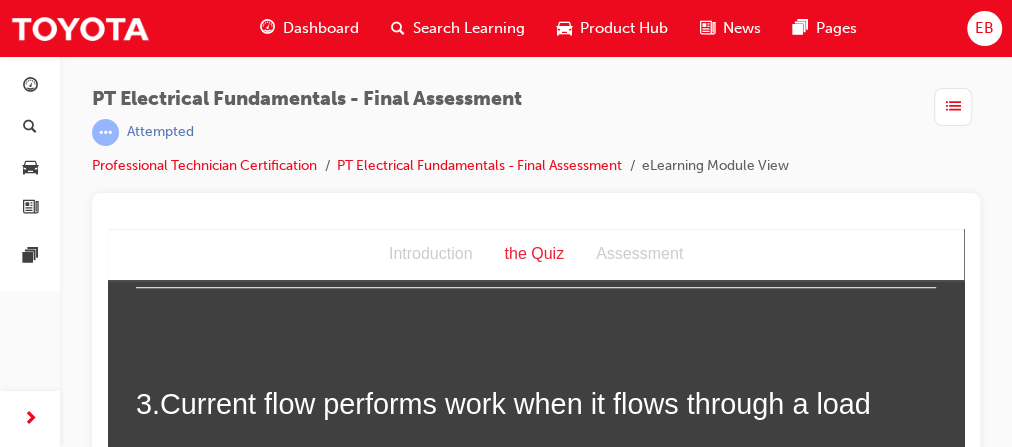 scroll, scrollTop: 880, scrollLeft: 0, axis: vertical 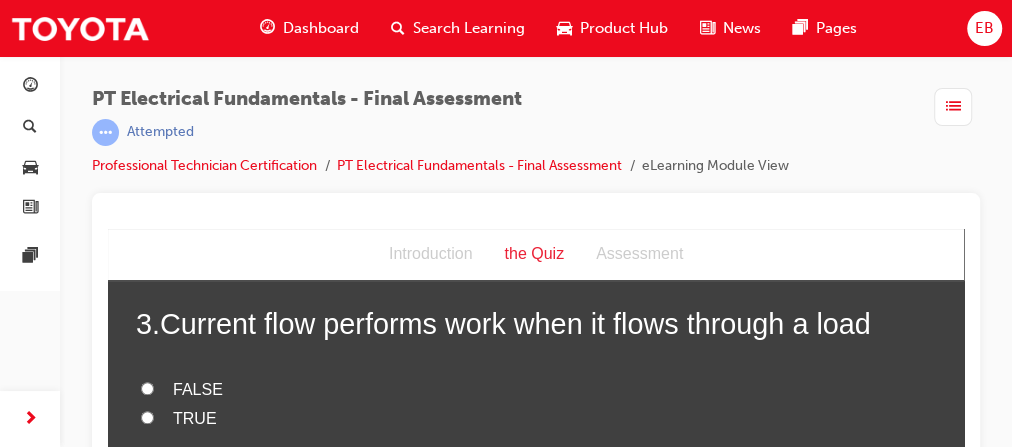 click on "TRUE" at bounding box center [195, 418] 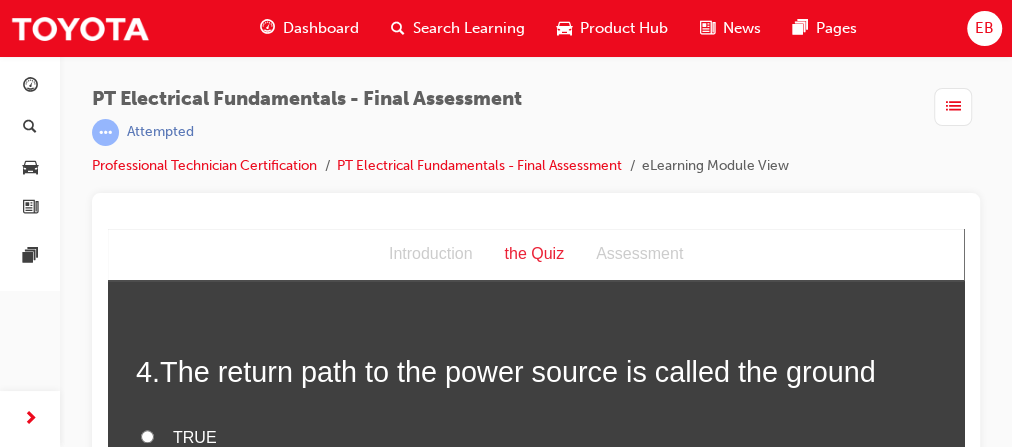 scroll, scrollTop: 1280, scrollLeft: 0, axis: vertical 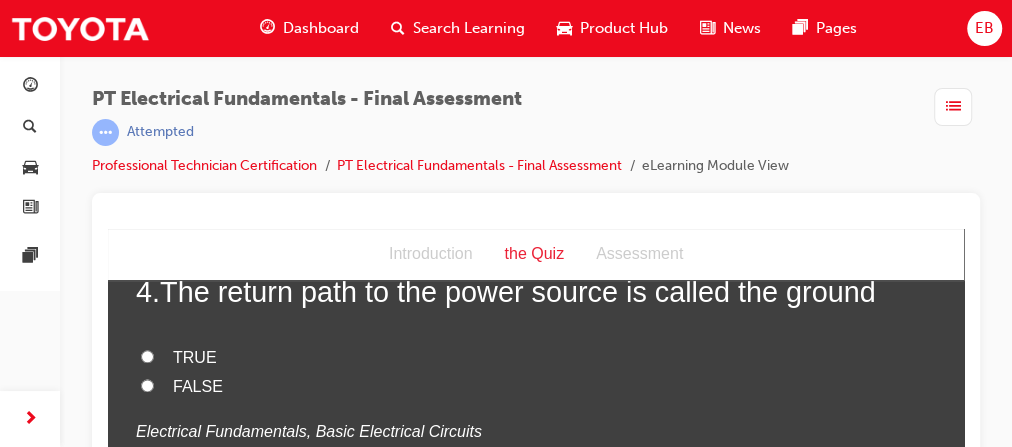 click on "TRUE" at bounding box center (195, 357) 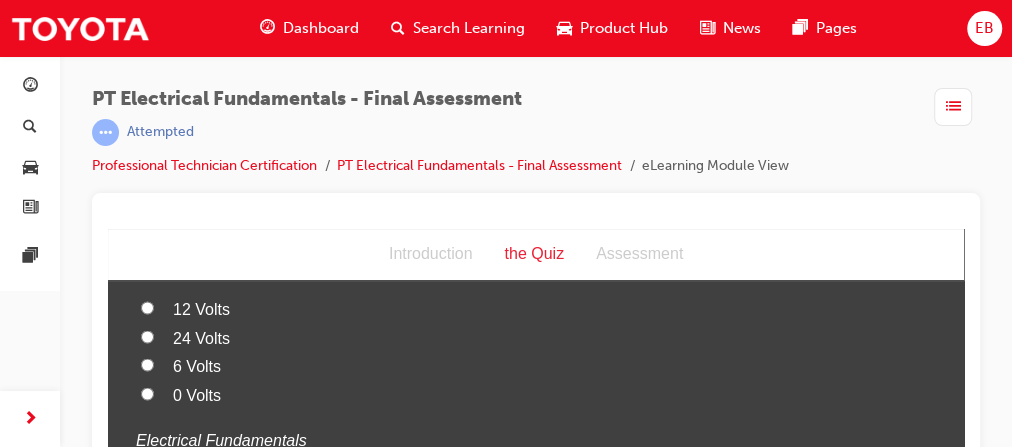 scroll, scrollTop: 1840, scrollLeft: 0, axis: vertical 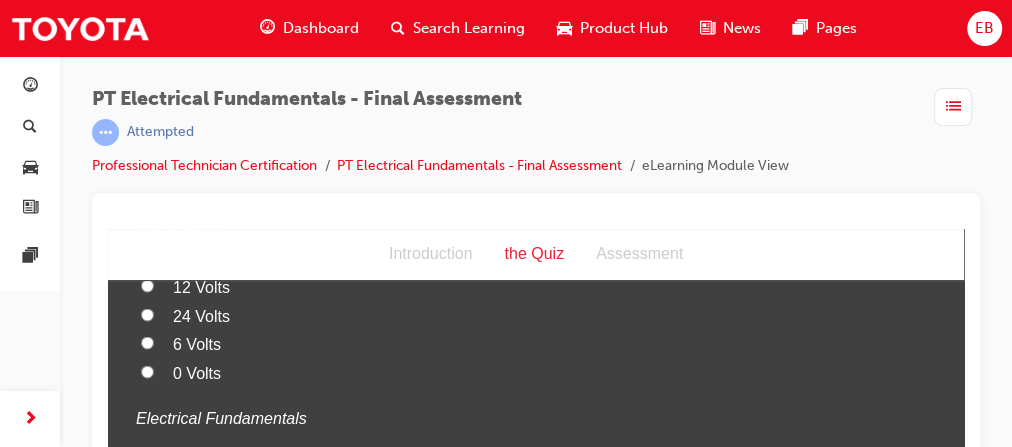 click on "0 Volts" at bounding box center (197, 372) 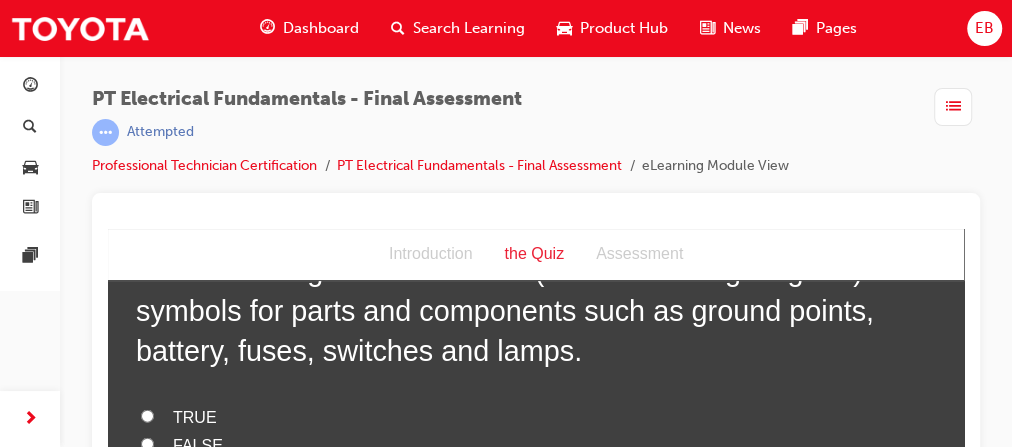 scroll, scrollTop: 2240, scrollLeft: 0, axis: vertical 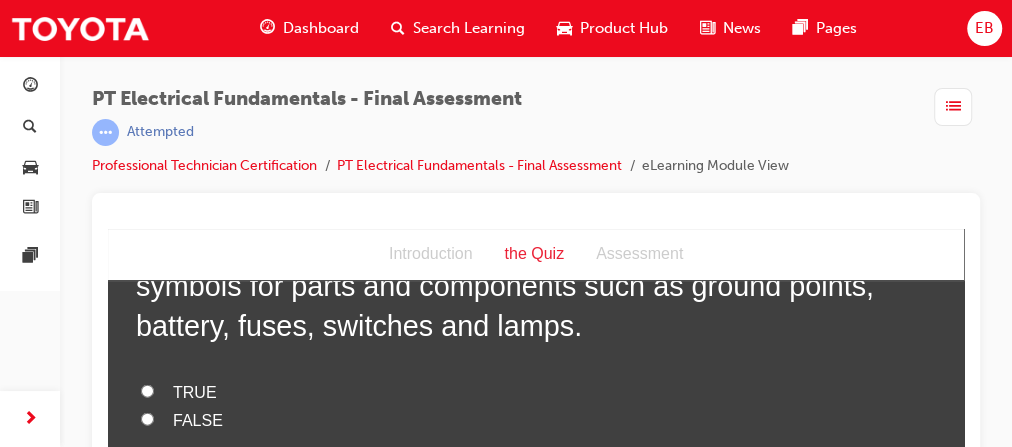 click on "TRUE" at bounding box center [536, 393] 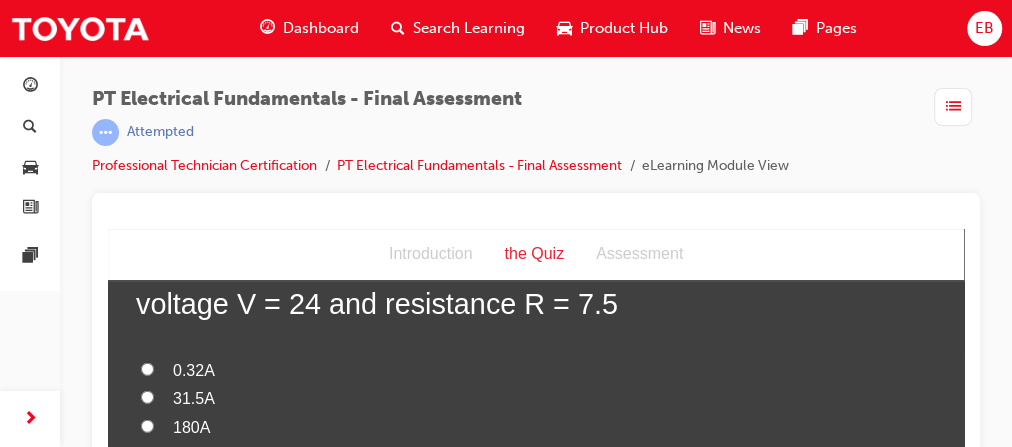 scroll, scrollTop: 2720, scrollLeft: 0, axis: vertical 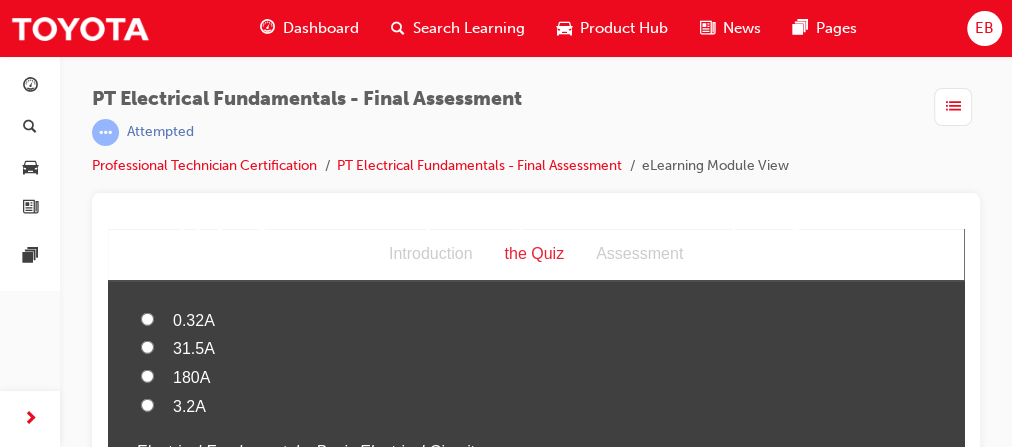 click on "3.2A" at bounding box center [189, 406] 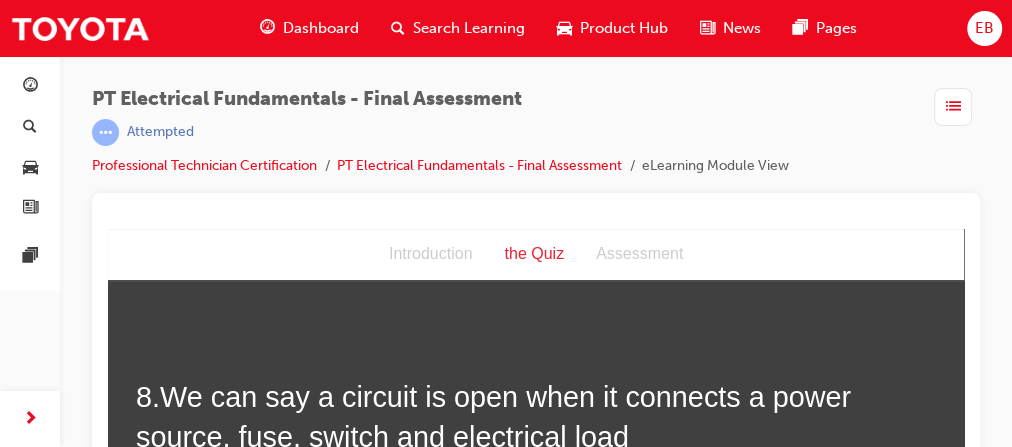 scroll, scrollTop: 3040, scrollLeft: 0, axis: vertical 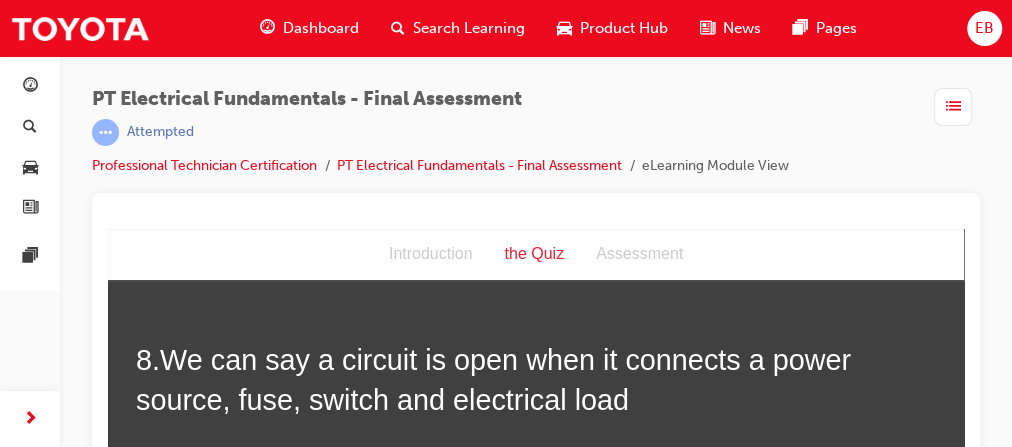 click on "We can say a circuit is open when it connects a power source, fuse, switch and electrical load" at bounding box center (493, 380) 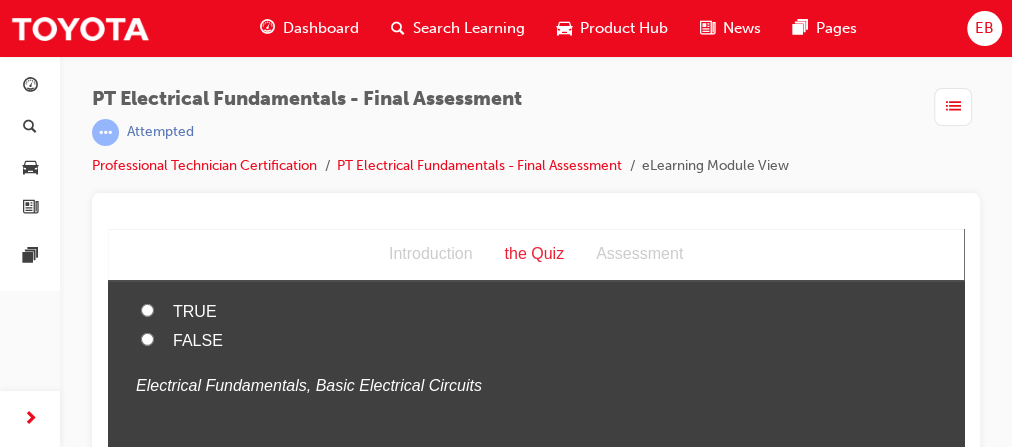 scroll, scrollTop: 3200, scrollLeft: 0, axis: vertical 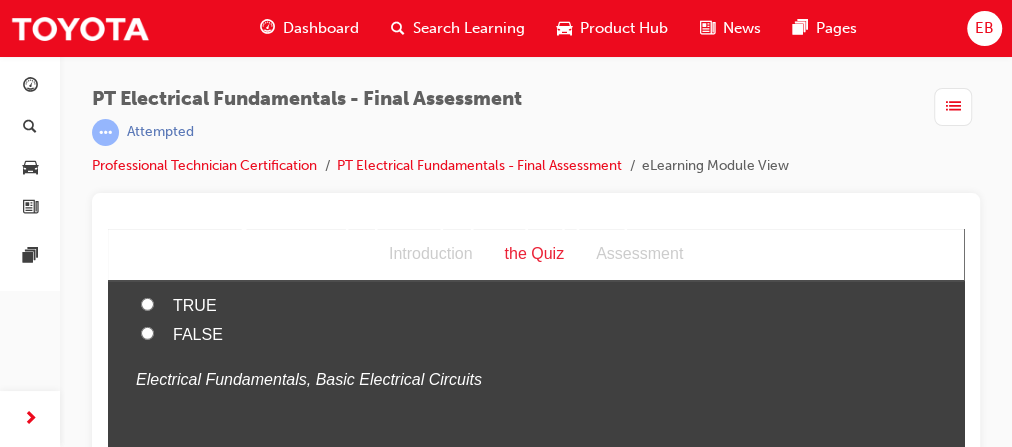 click on "Introduction   the Quiz Assessment" at bounding box center [536, 255] 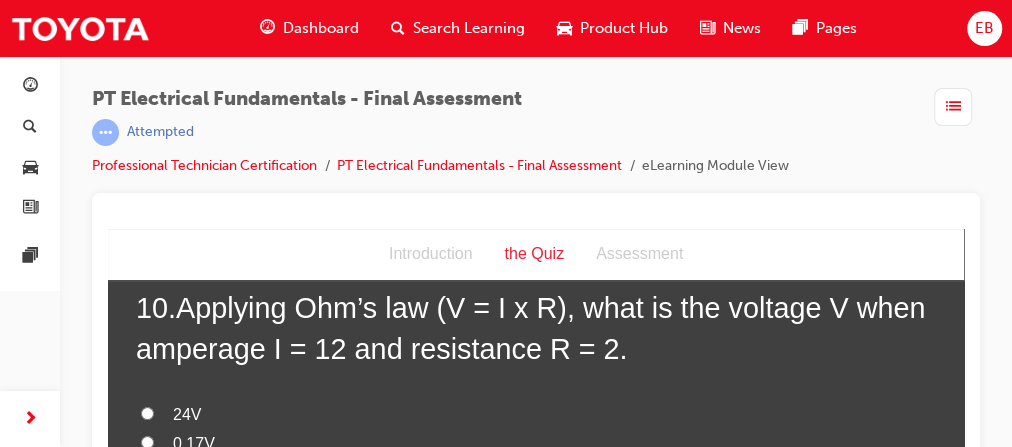 scroll, scrollTop: 4000, scrollLeft: 0, axis: vertical 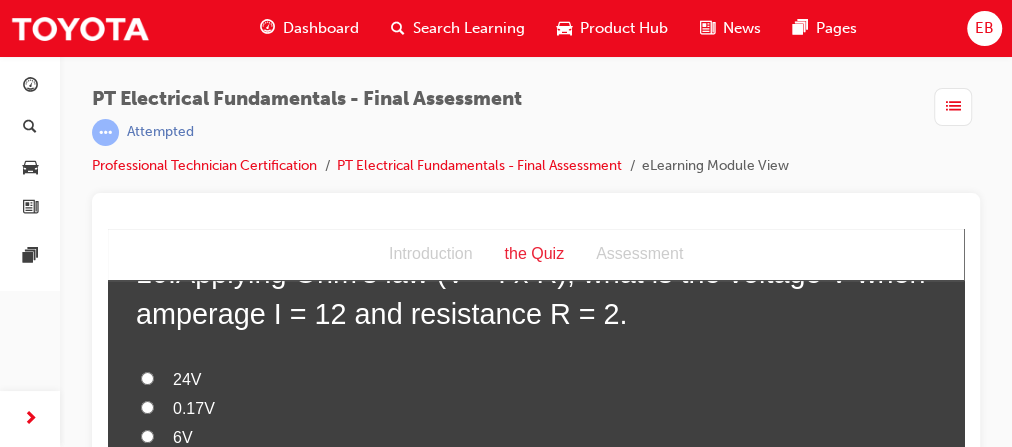 click on "24V" at bounding box center (536, 380) 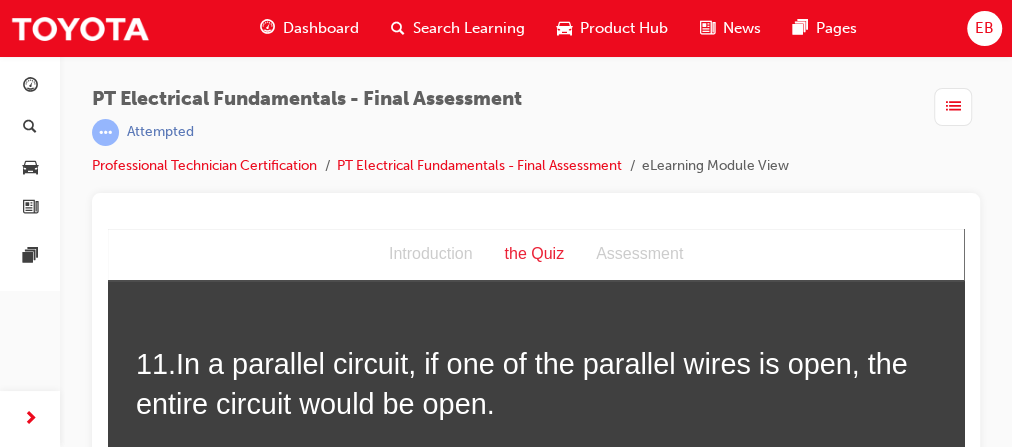 scroll, scrollTop: 4400, scrollLeft: 0, axis: vertical 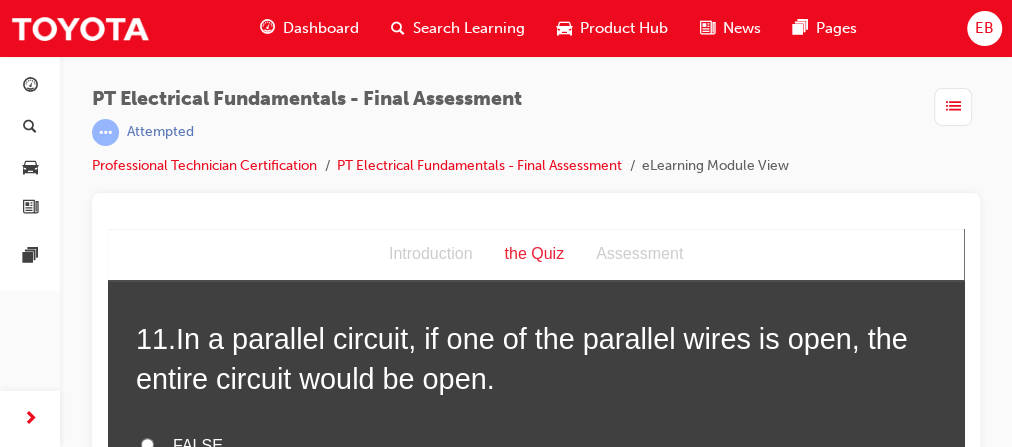 click on "FALSE" at bounding box center (198, 445) 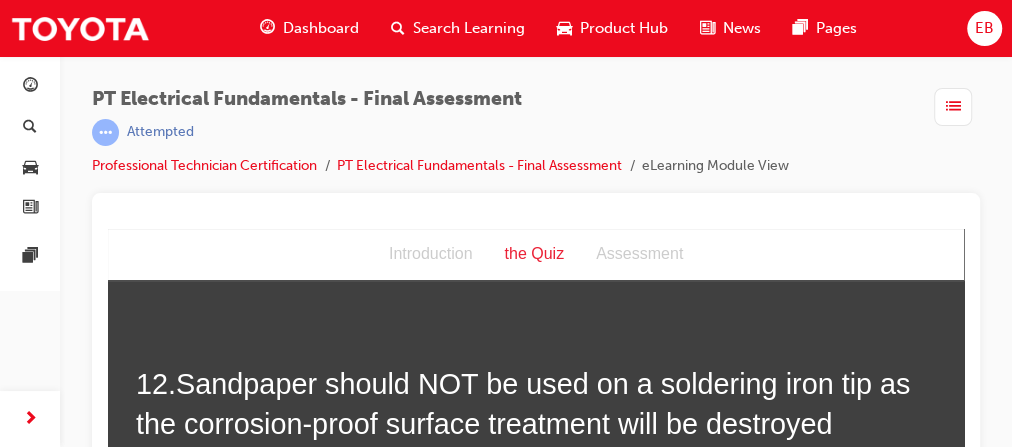 scroll, scrollTop: 4800, scrollLeft: 0, axis: vertical 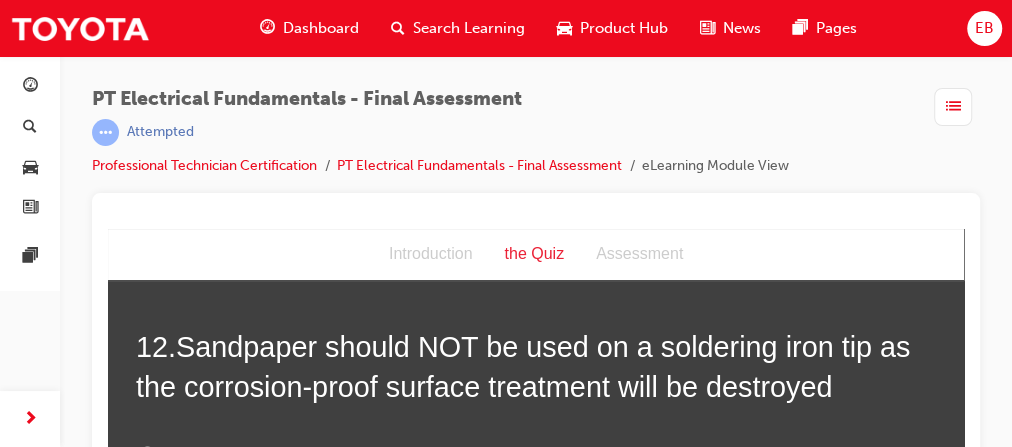 click on "TRUE" at bounding box center (147, 480) 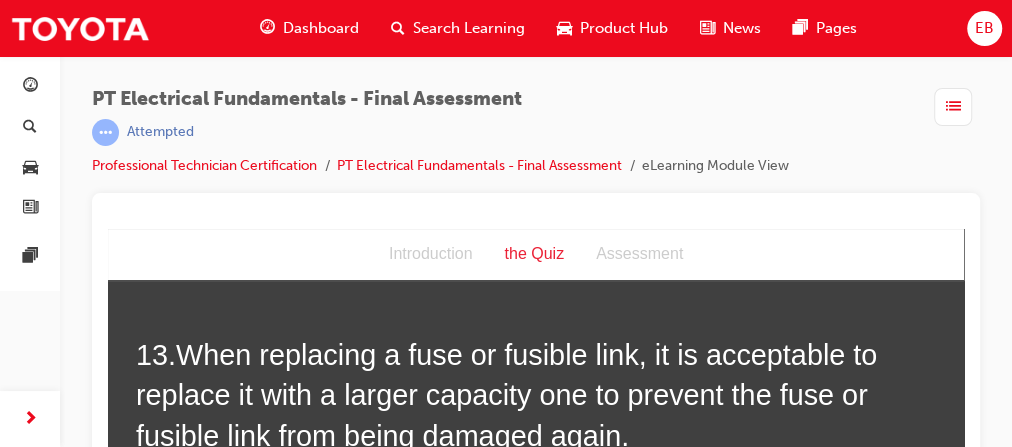 scroll, scrollTop: 5280, scrollLeft: 0, axis: vertical 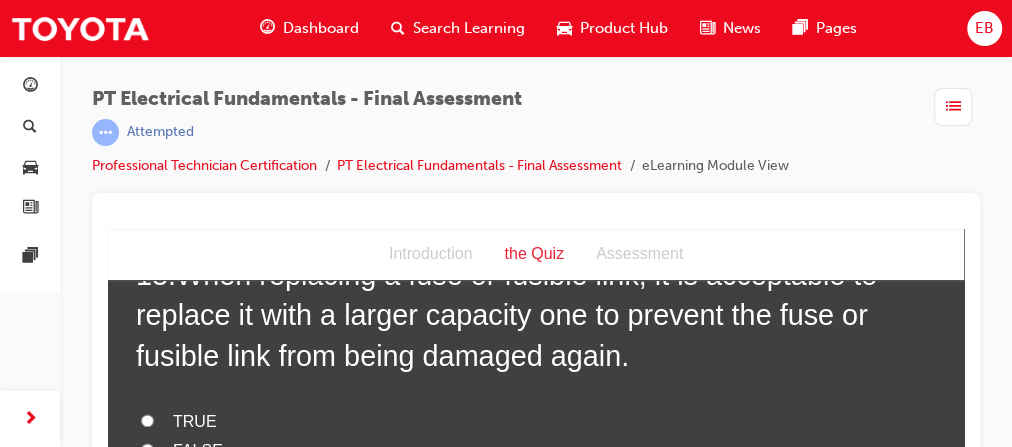 click on "FALSE" at bounding box center (198, 450) 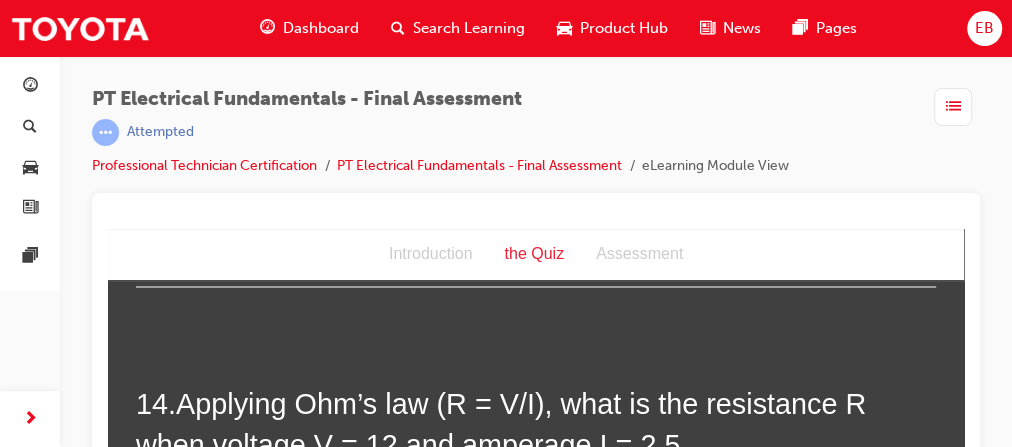scroll, scrollTop: 5760, scrollLeft: 0, axis: vertical 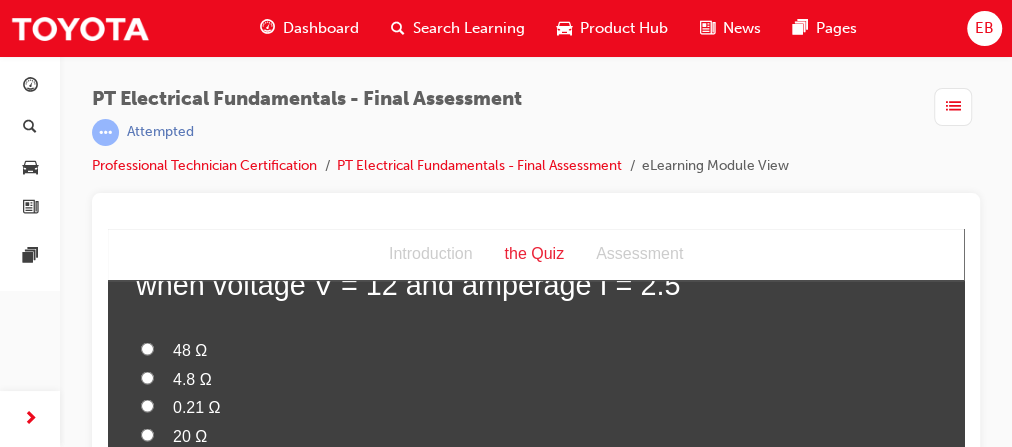 click on "4.8 Ω" at bounding box center [147, 377] 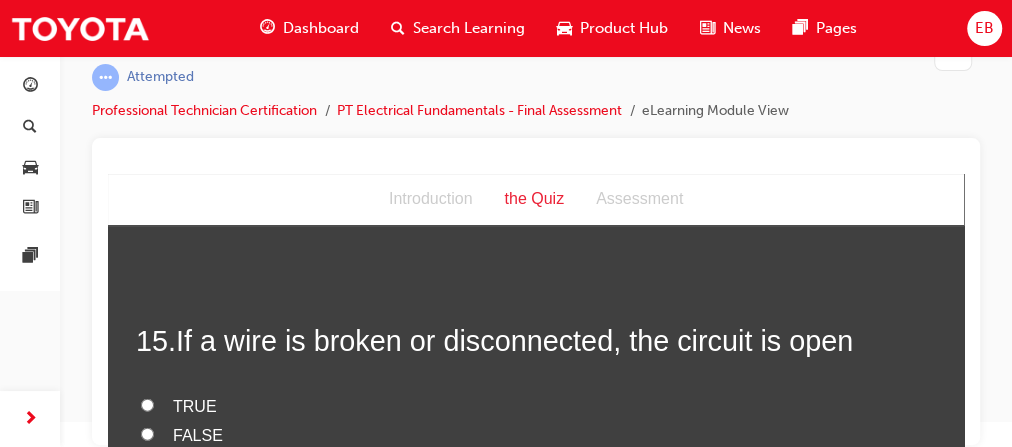 scroll, scrollTop: 6080, scrollLeft: 0, axis: vertical 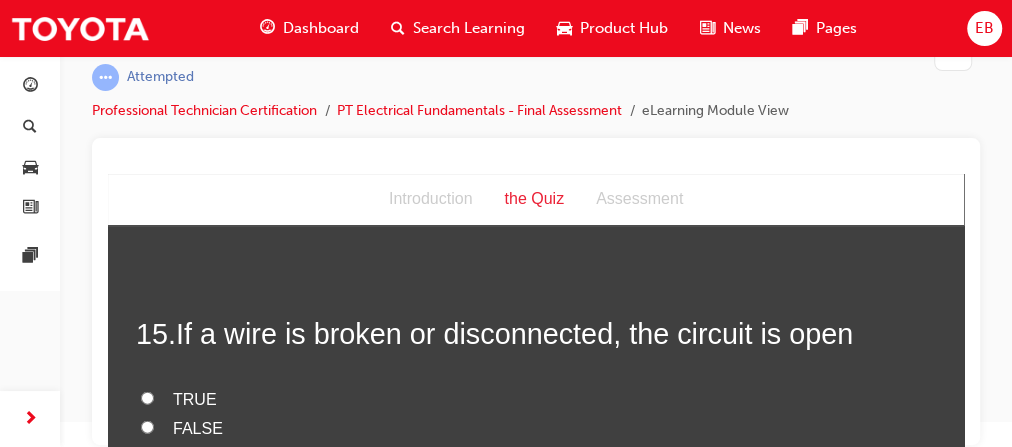 click on "TRUE" at bounding box center (195, 399) 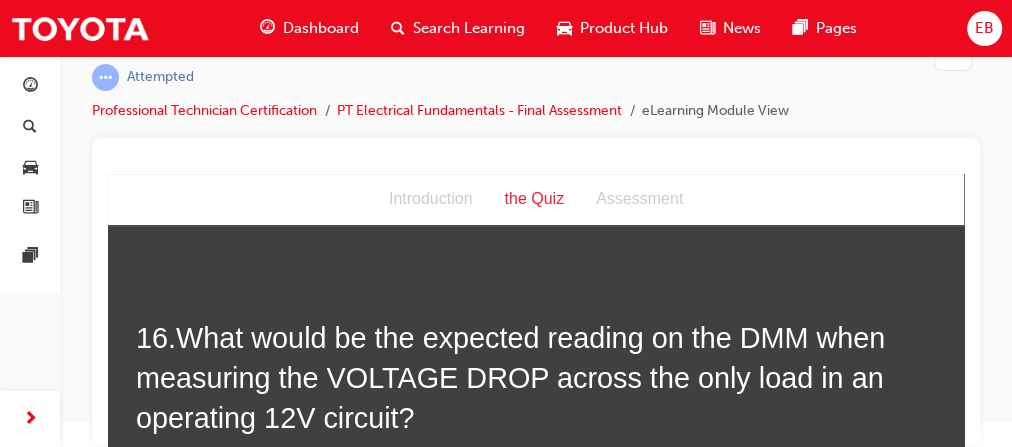 scroll, scrollTop: 6480, scrollLeft: 0, axis: vertical 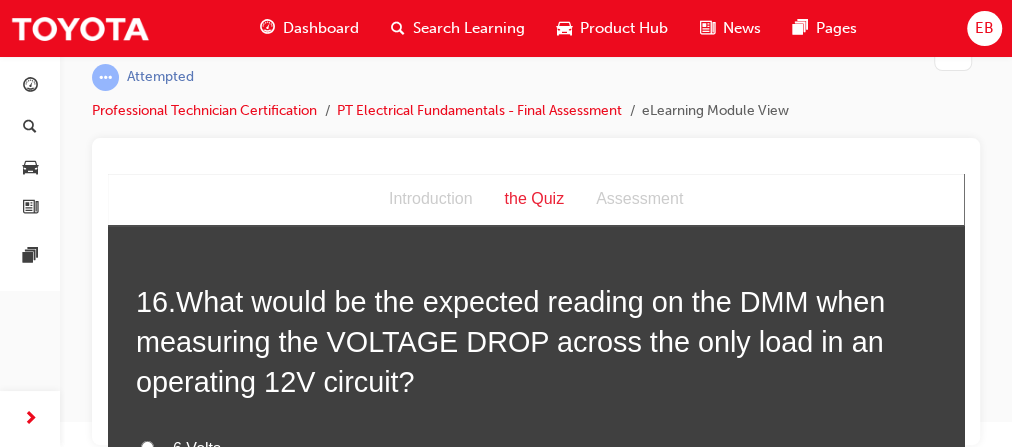 click on "12 Volts" at bounding box center (201, 476) 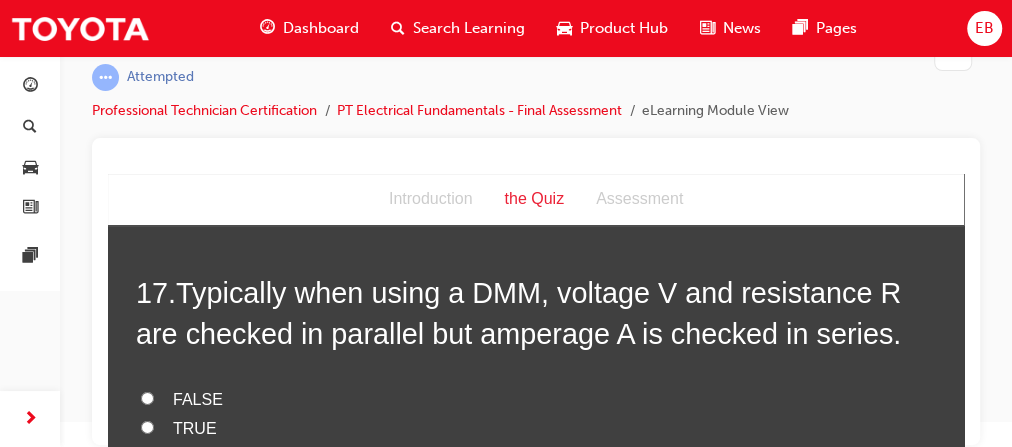 scroll, scrollTop: 7040, scrollLeft: 0, axis: vertical 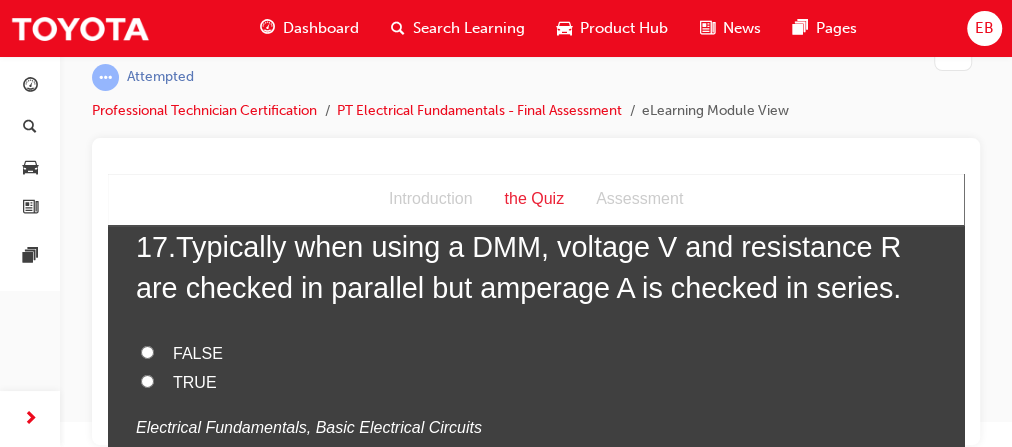 click on "FALSE" at bounding box center [198, 353] 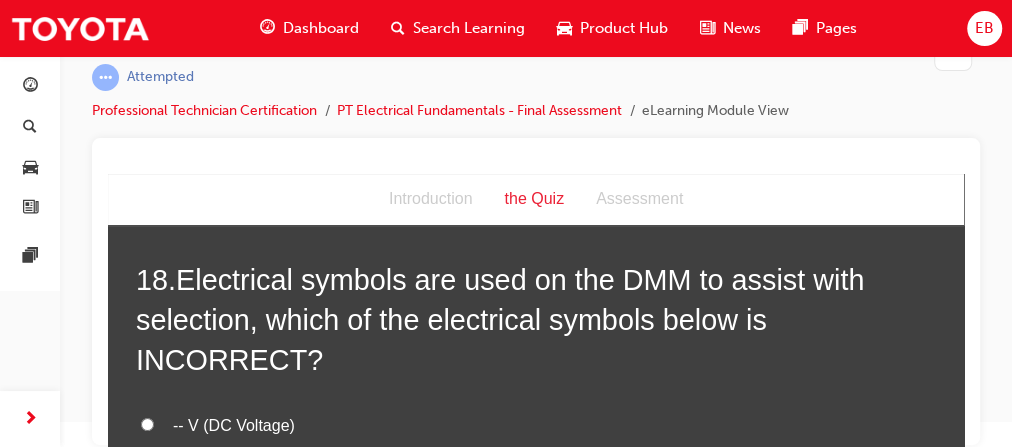 scroll, scrollTop: 7440, scrollLeft: 0, axis: vertical 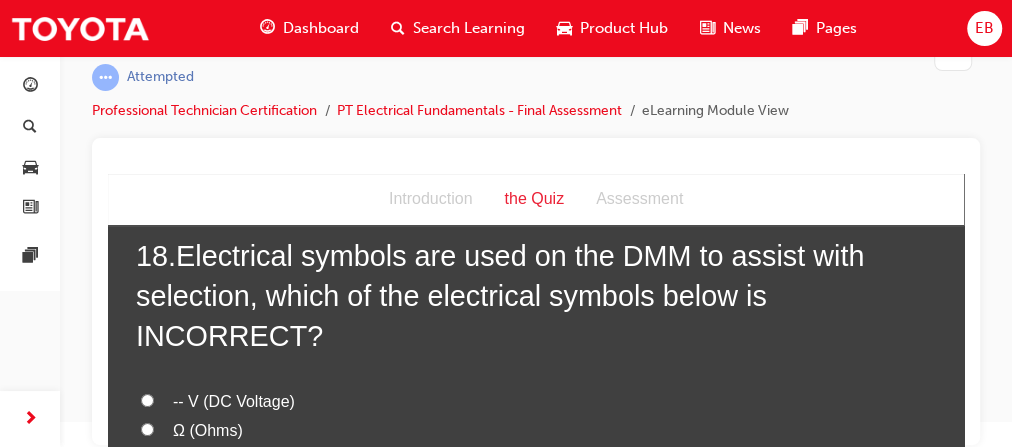 click on "~ V (AC Voltage)" at bounding box center [147, 458] 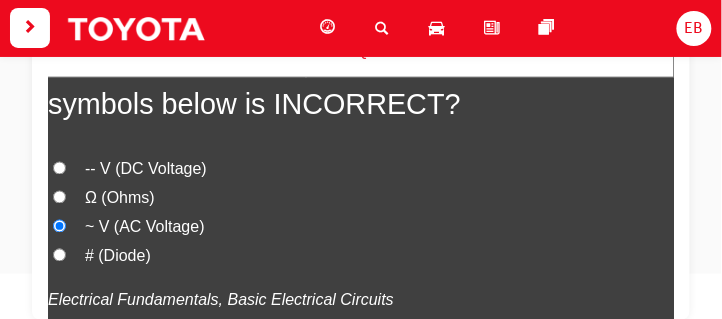 scroll, scrollTop: 8015, scrollLeft: 0, axis: vertical 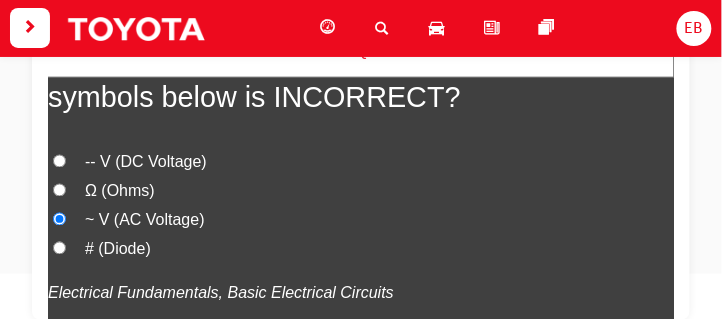 click on "# (Diode)" at bounding box center (58, 247) 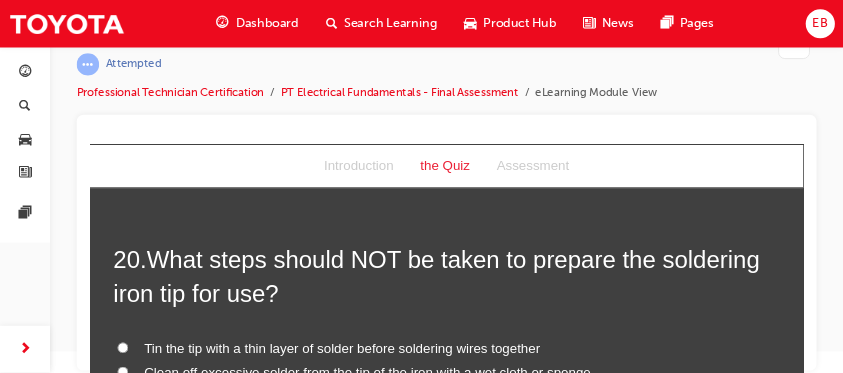 scroll, scrollTop: 55, scrollLeft: 0, axis: vertical 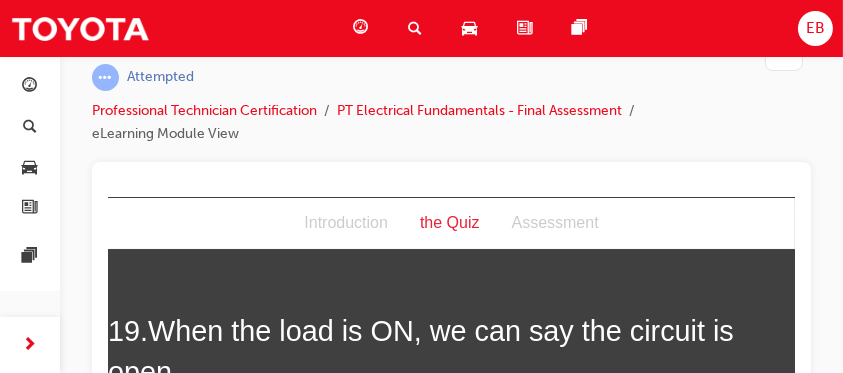 drag, startPoint x: 676, startPoint y: 0, endPoint x: 628, endPoint y: 80, distance: 93.29523 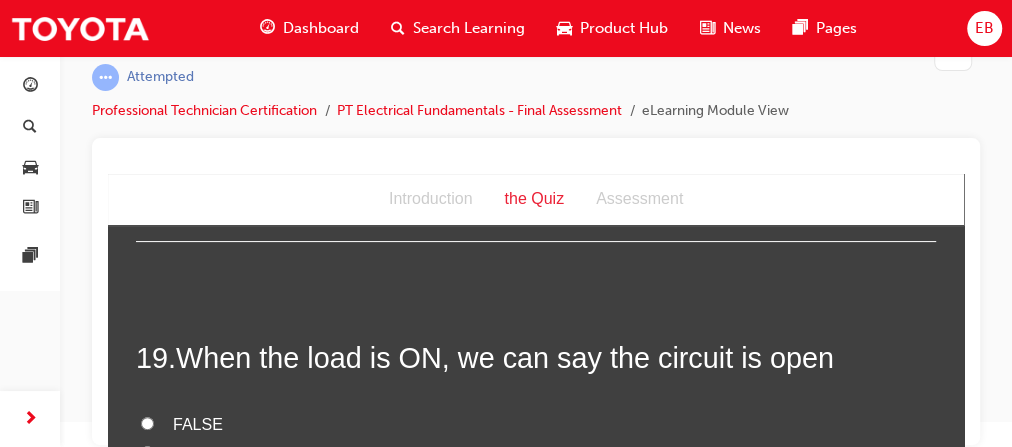 scroll, scrollTop: 7857, scrollLeft: 0, axis: vertical 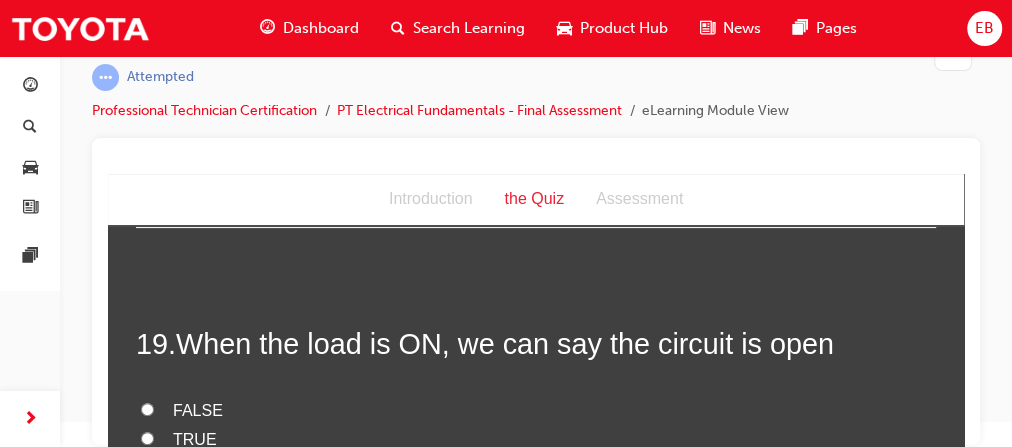click on "FALSE" at bounding box center [198, 410] 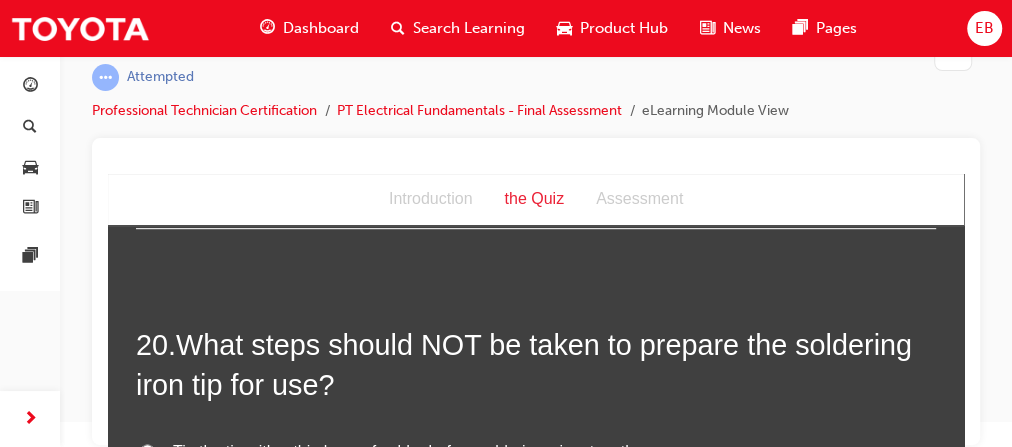 scroll, scrollTop: 8257, scrollLeft: 0, axis: vertical 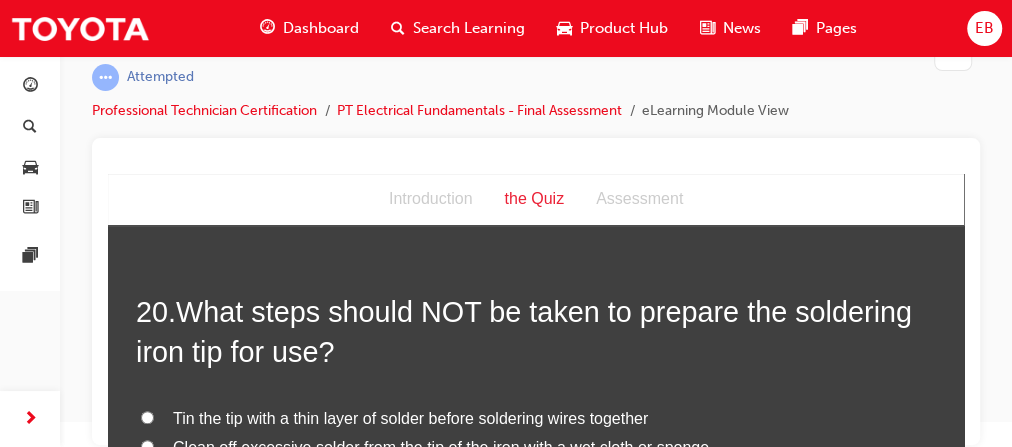 drag, startPoint x: 138, startPoint y: 356, endPoint x: 154, endPoint y: 351, distance: 16.763054 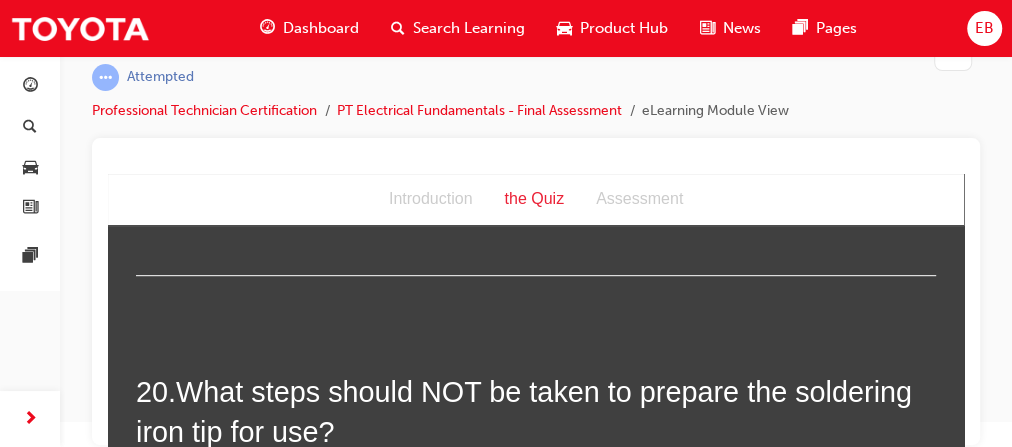 scroll, scrollTop: 8257, scrollLeft: 0, axis: vertical 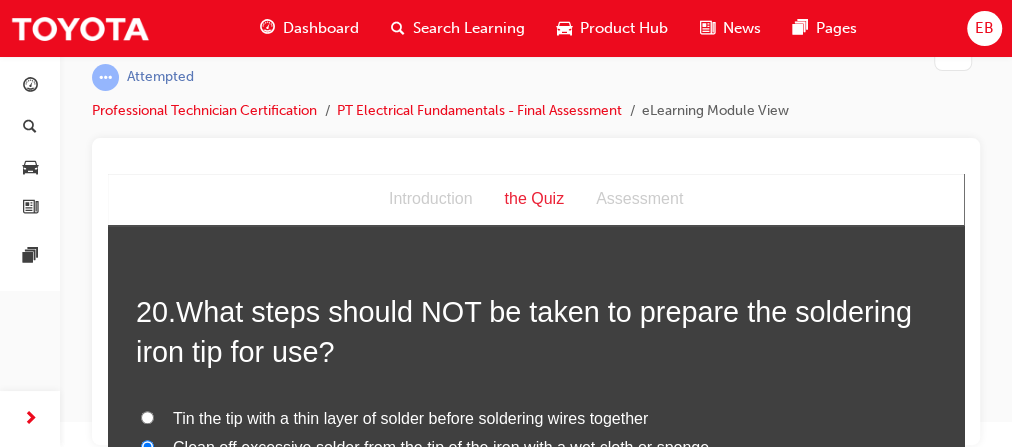 click on "Sharpen the solder tip on the grinder so it is sharp enough to cut" at bounding box center (536, 476) 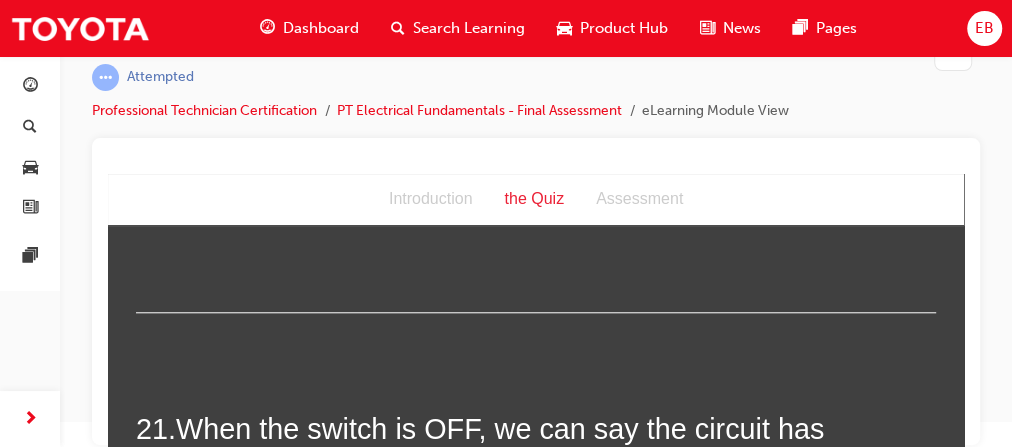 scroll, scrollTop: 8657, scrollLeft: 0, axis: vertical 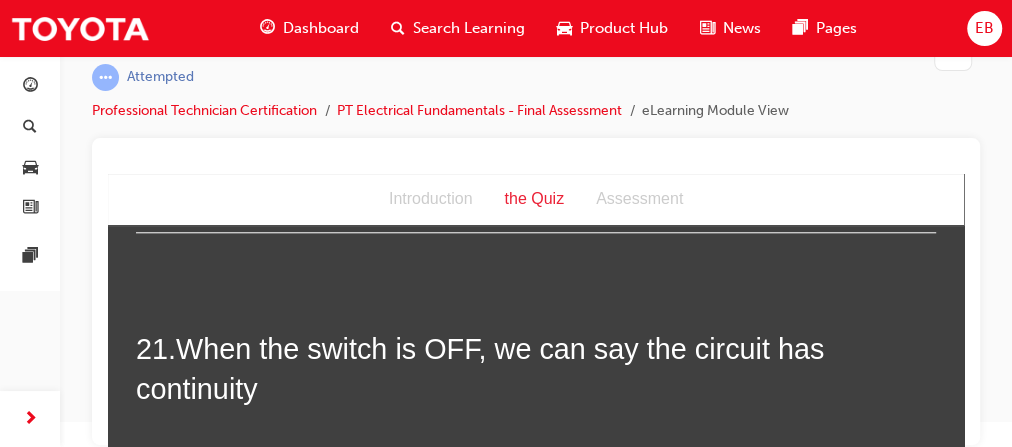 click on "FALSE" at bounding box center (147, 482) 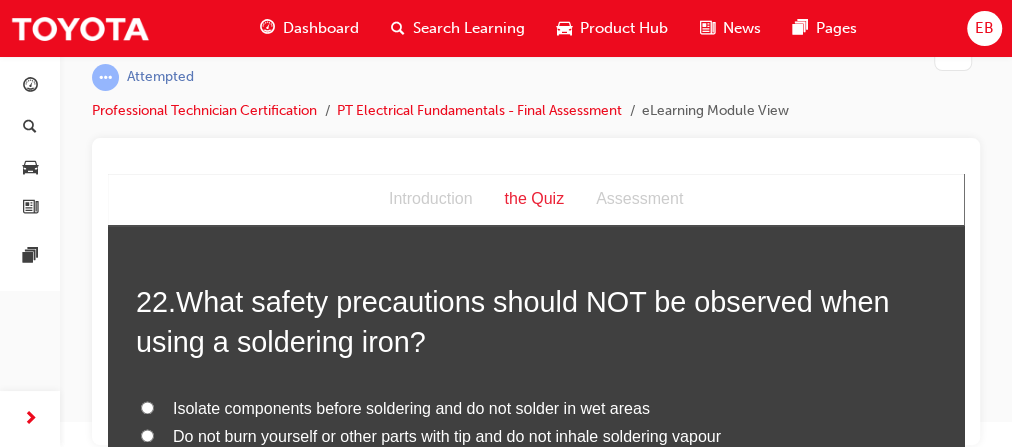 scroll, scrollTop: 9137, scrollLeft: 0, axis: vertical 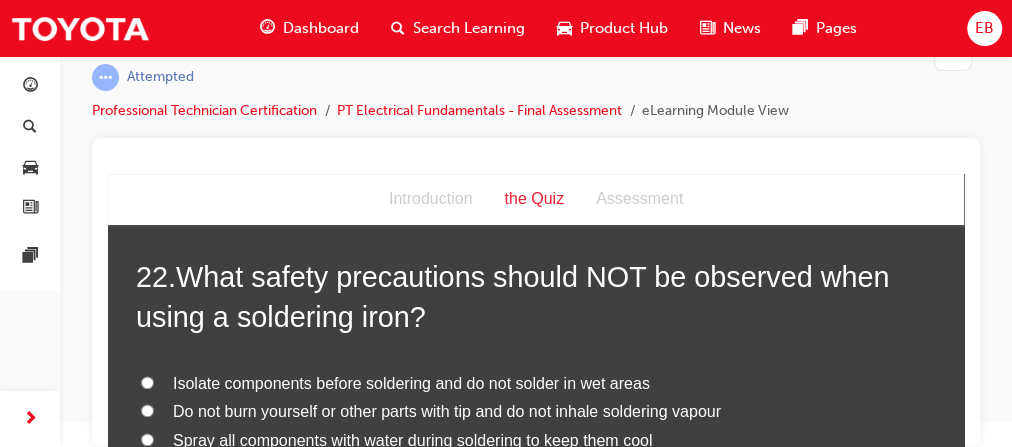 click on "Spray all components with water during soldering to keep them cool" at bounding box center [412, 440] 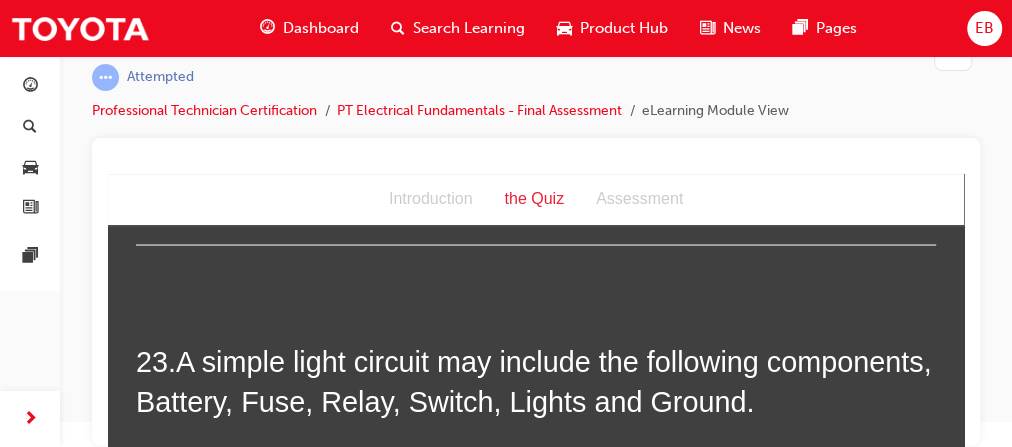 scroll, scrollTop: 9457, scrollLeft: 0, axis: vertical 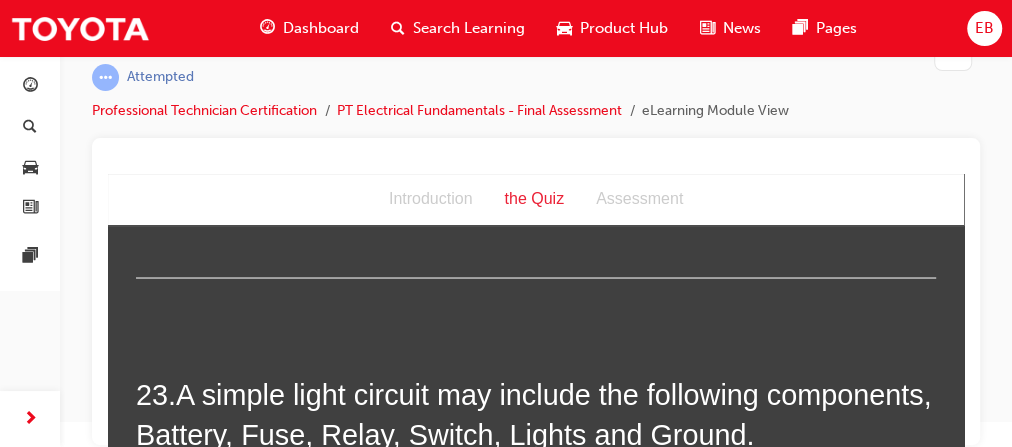 click on "TRUE" at bounding box center (536, 529) 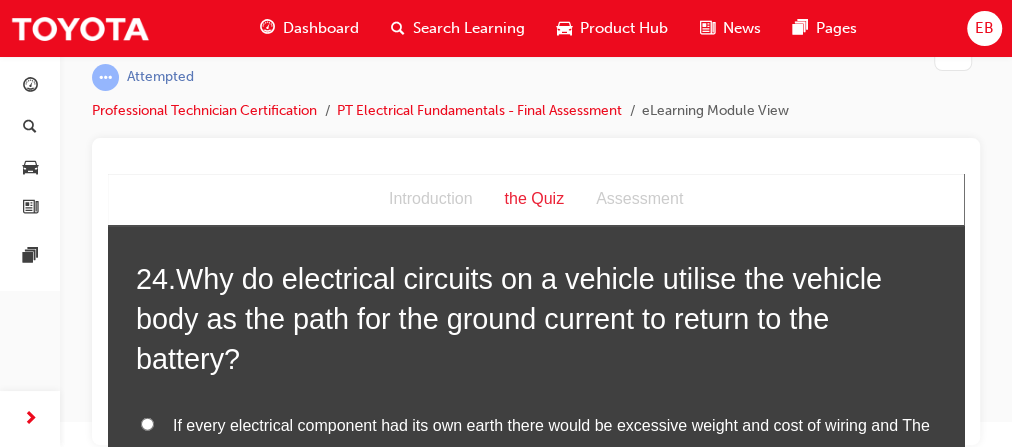 scroll, scrollTop: 10017, scrollLeft: 0, axis: vertical 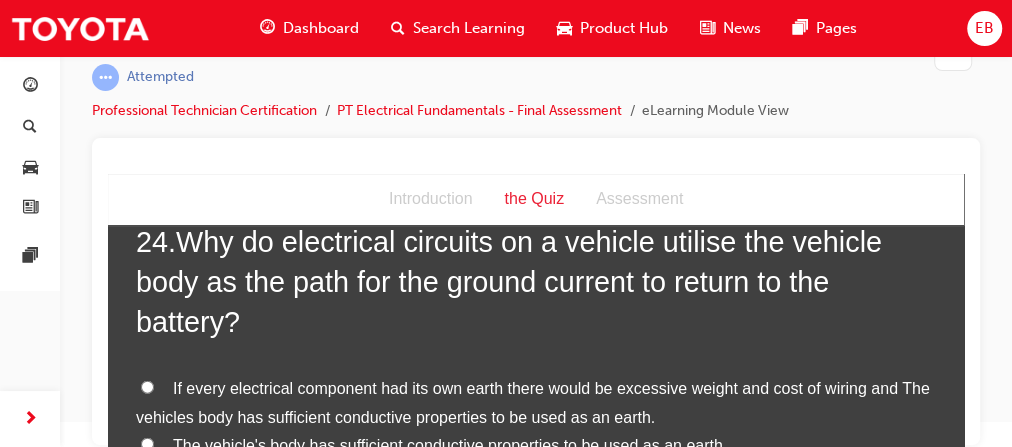 click on "If every electrical component had its own earth there would be excessive weight and cost of wiring and The vehicles body has sufficient conductive properties to be used as an earth." at bounding box center (147, 387) 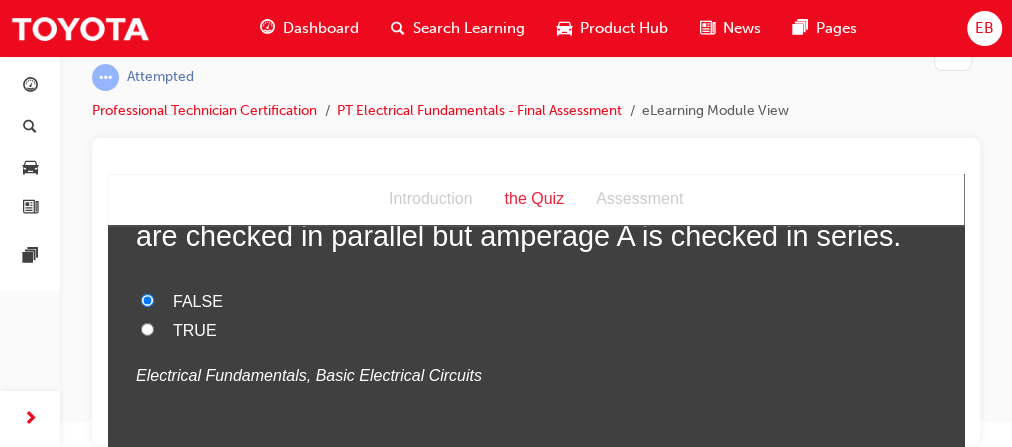 scroll, scrollTop: 6899, scrollLeft: 0, axis: vertical 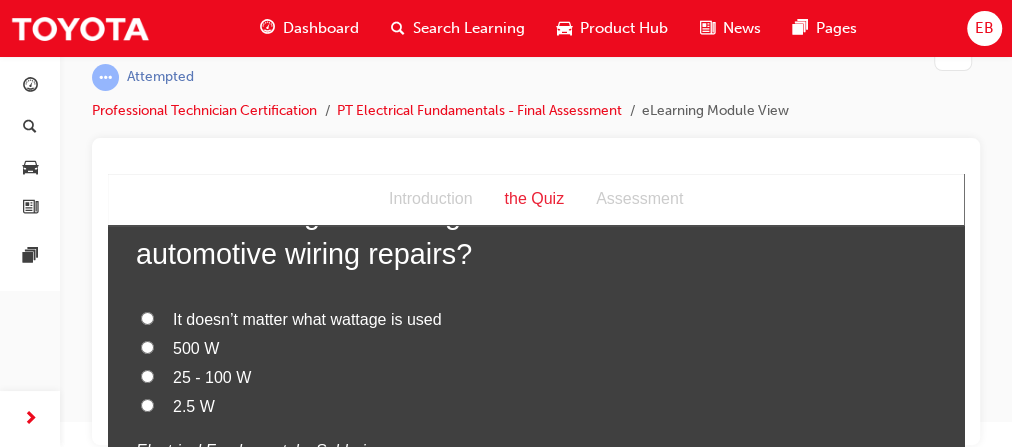 click on "It doesn’t matter what wattage is used" at bounding box center [307, 319] 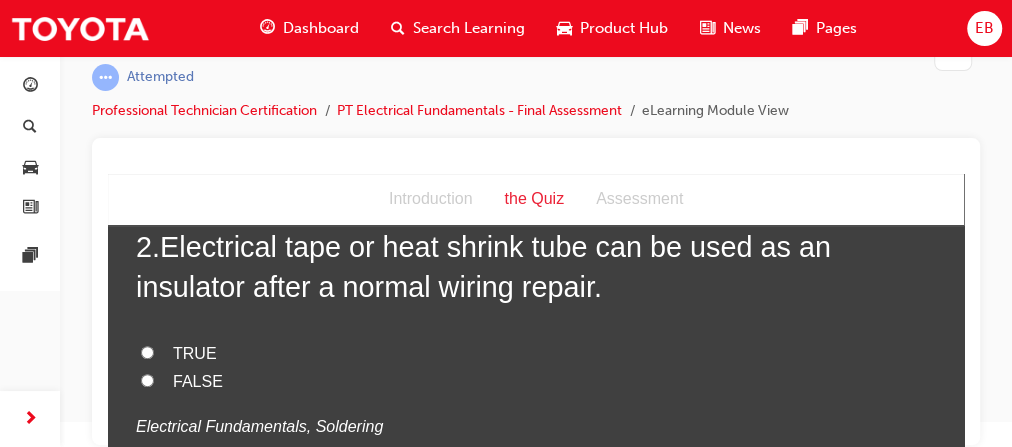scroll, scrollTop: 499, scrollLeft: 0, axis: vertical 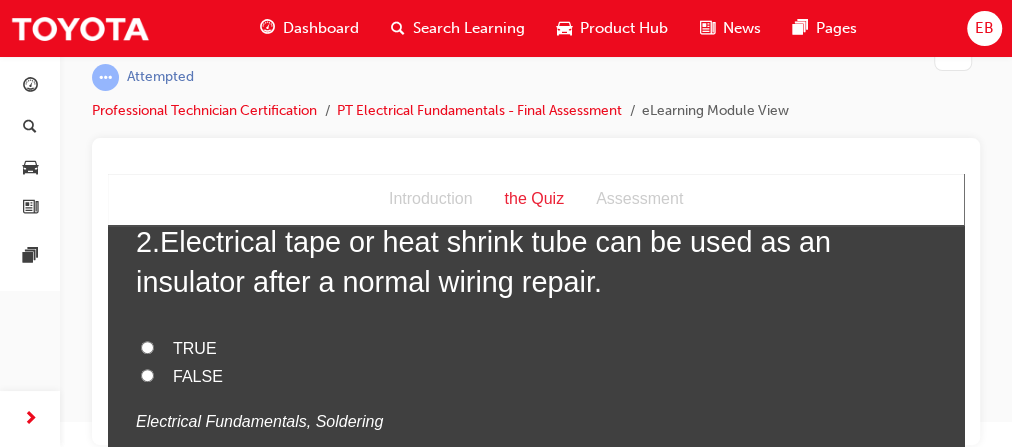 click on "TRUE" at bounding box center (147, 347) 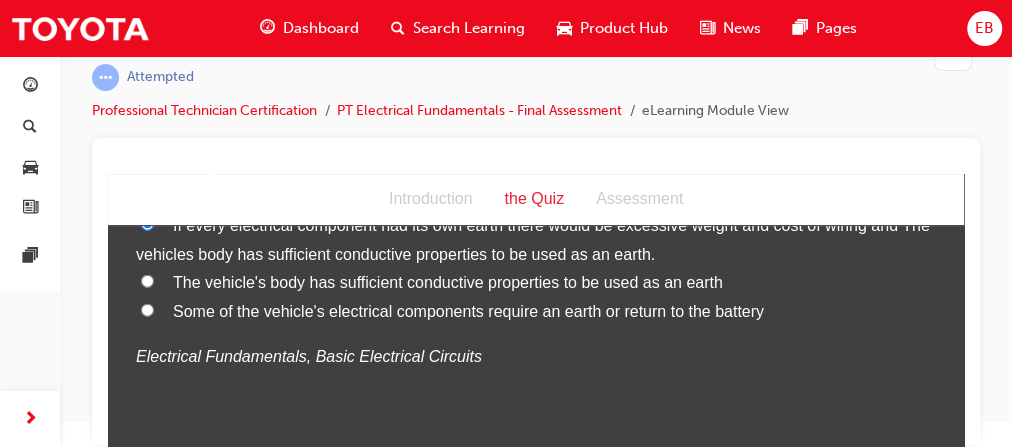 scroll, scrollTop: 10259, scrollLeft: 0, axis: vertical 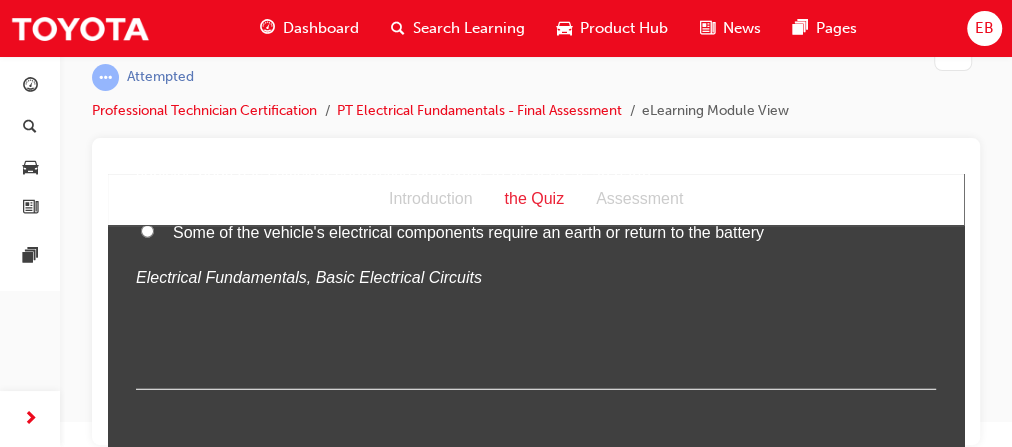 click on "Submit Answers" at bounding box center [534, 514] 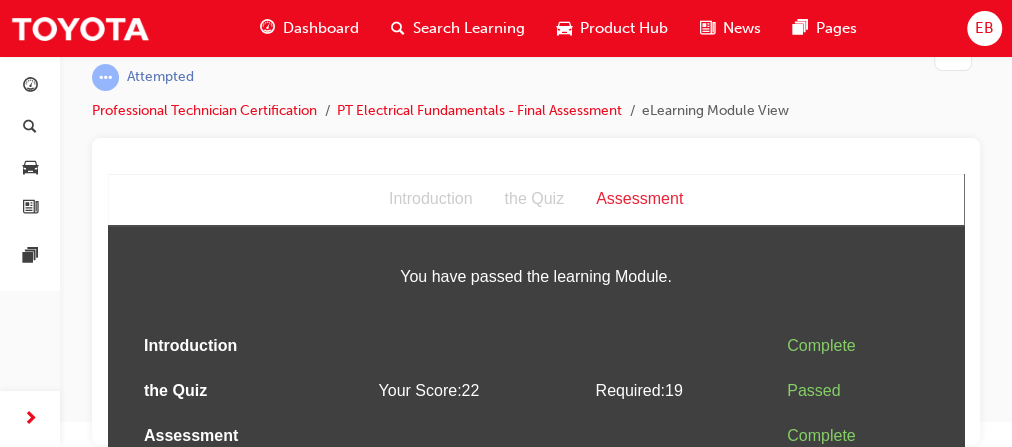 scroll, scrollTop: 130, scrollLeft: 0, axis: vertical 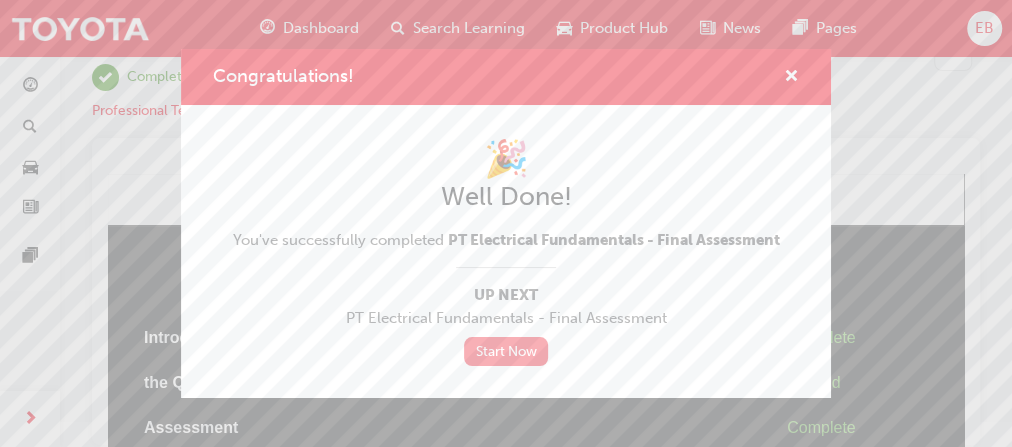 click on "Start Now" at bounding box center (506, 351) 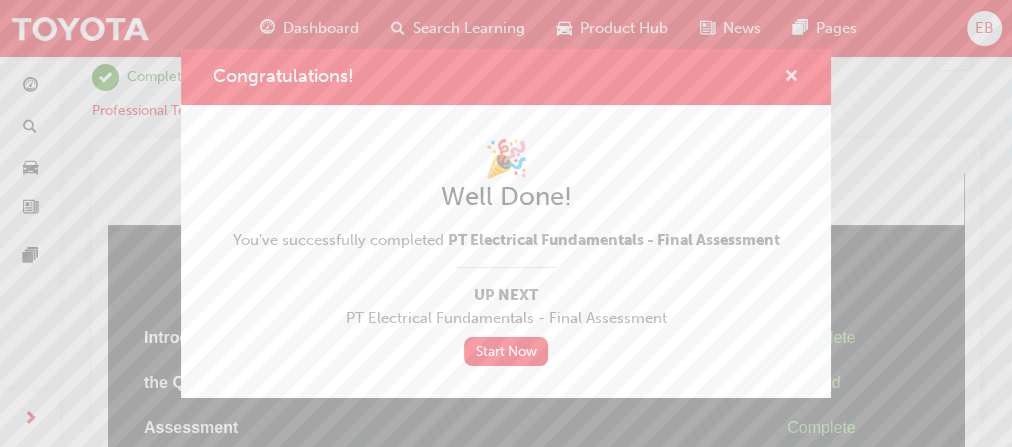 click at bounding box center [791, 78] 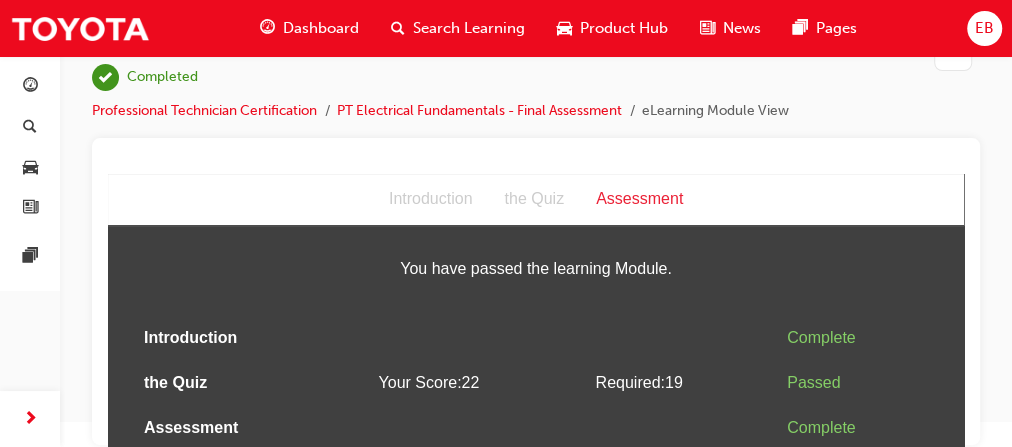click on "Dashboard" at bounding box center (321, 28) 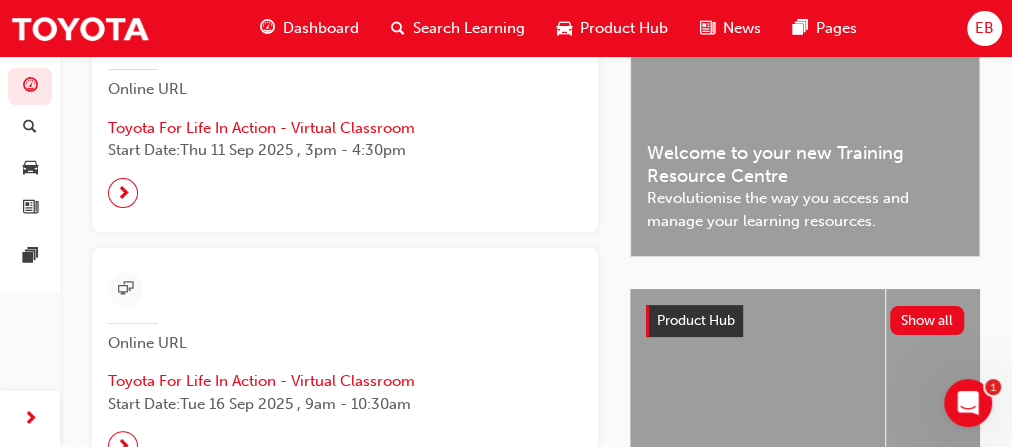 scroll, scrollTop: 325, scrollLeft: 0, axis: vertical 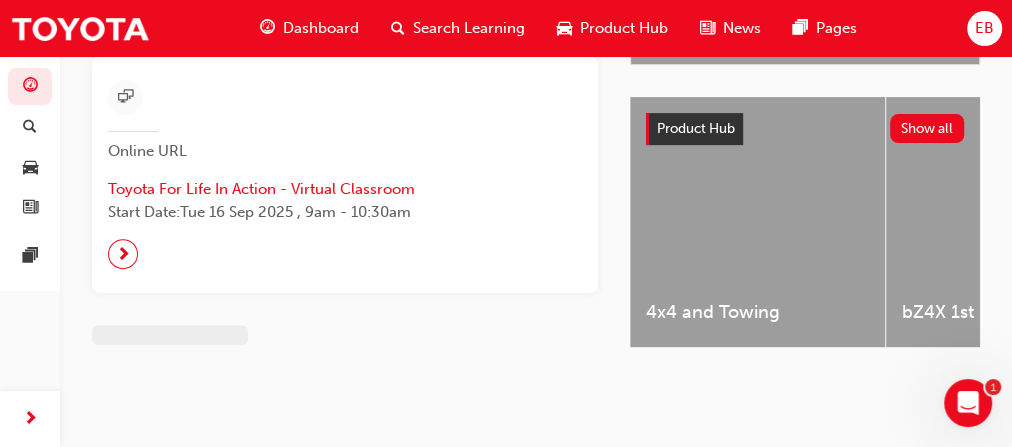 click on "Dashboard" at bounding box center [321, 28] 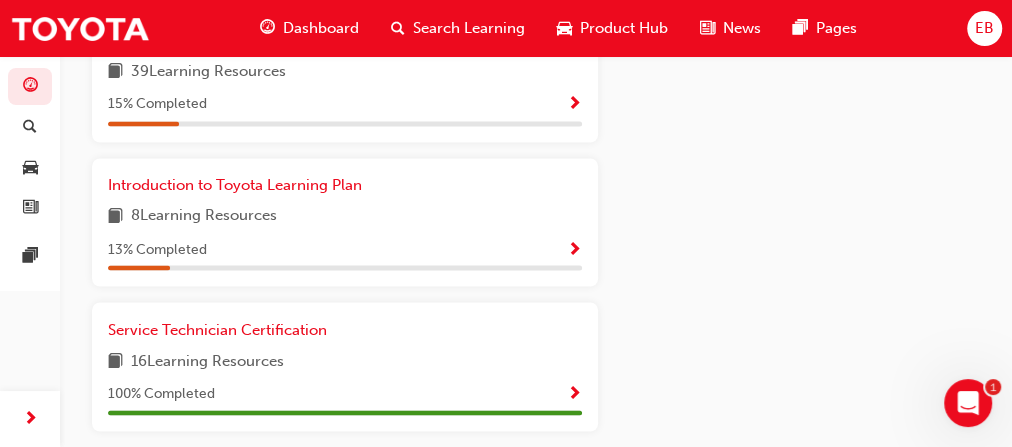 scroll, scrollTop: 1676, scrollLeft: 0, axis: vertical 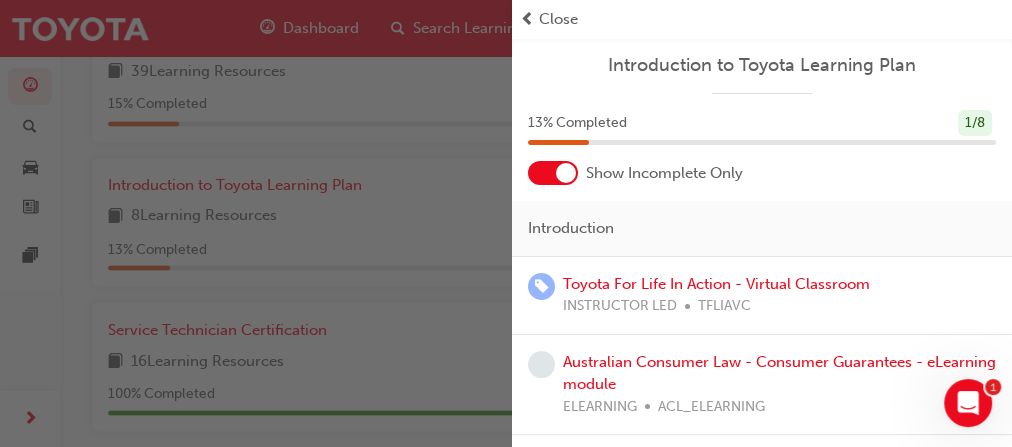 click at bounding box center [256, 223] 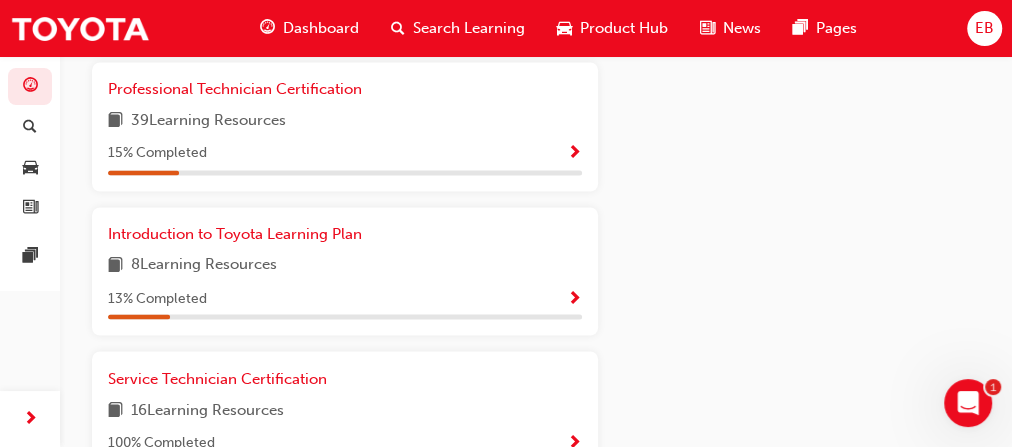 scroll, scrollTop: 1612, scrollLeft: 0, axis: vertical 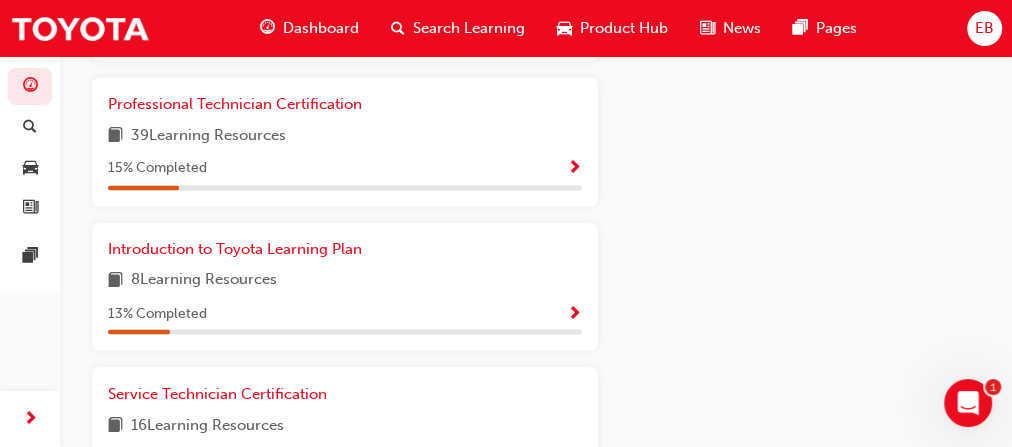 click at bounding box center [574, 169] 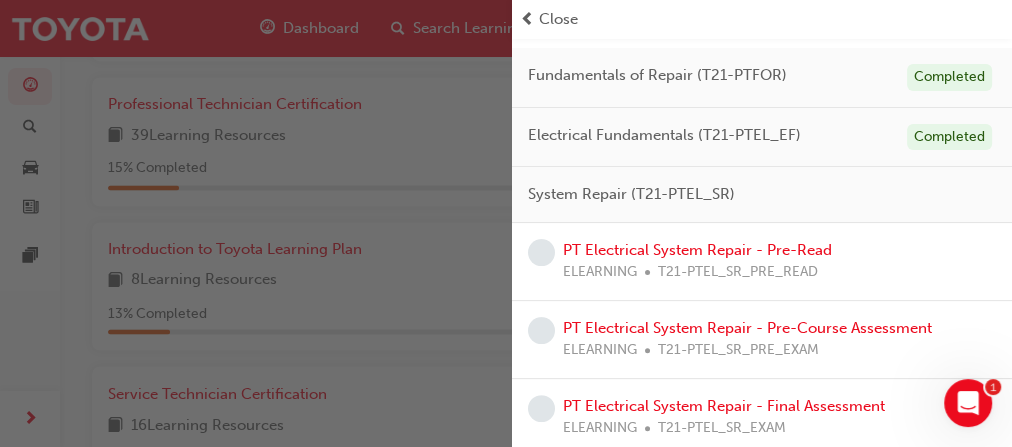 scroll, scrollTop: 160, scrollLeft: 0, axis: vertical 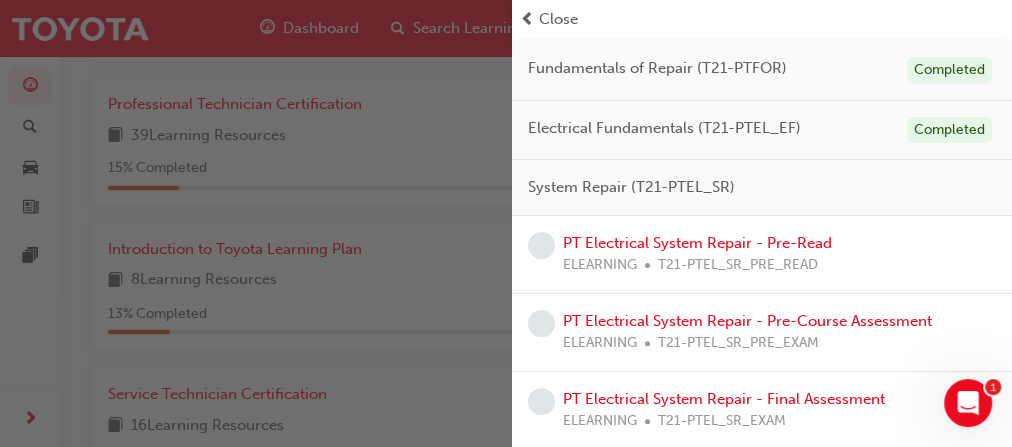 click at bounding box center [256, 223] 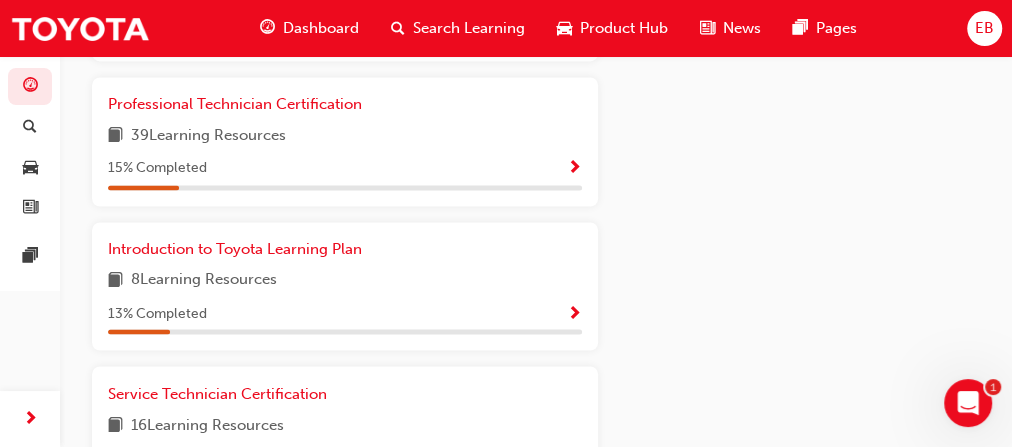 click on "Latest News Show all Welcome to your new Training Resource Centre Revolutionise the way you access and manage your learning resources. Product Hub Show all 4x4 and Towing bZ4X 1st Generation C-HR 2nd Generation Camry 9th Generation Coaster 4th Generation Connected Services Corolla Cross Corolla Hatch 12th Generation Corolla Sedan 12th Generation Electrification Technology Fortuner 2nd Generation Facelift GR Supra GR Yaris 1st Generation GR86 Granvia HiAce 6th Generation HiLux 8th Generation Facelift Kluger 4th Generation LandCruiser 300 Series  LandCruiser 70 Mirai 2nd Generation MyToyota Connect Prado 4th Generation 2020 Prado 5th Generation RAV4 5th Generation RAV4 All-New 6th Generation (2026) Tundra Yaris Cross Yaris Hatch 4th Generation" at bounding box center [805, -281] 